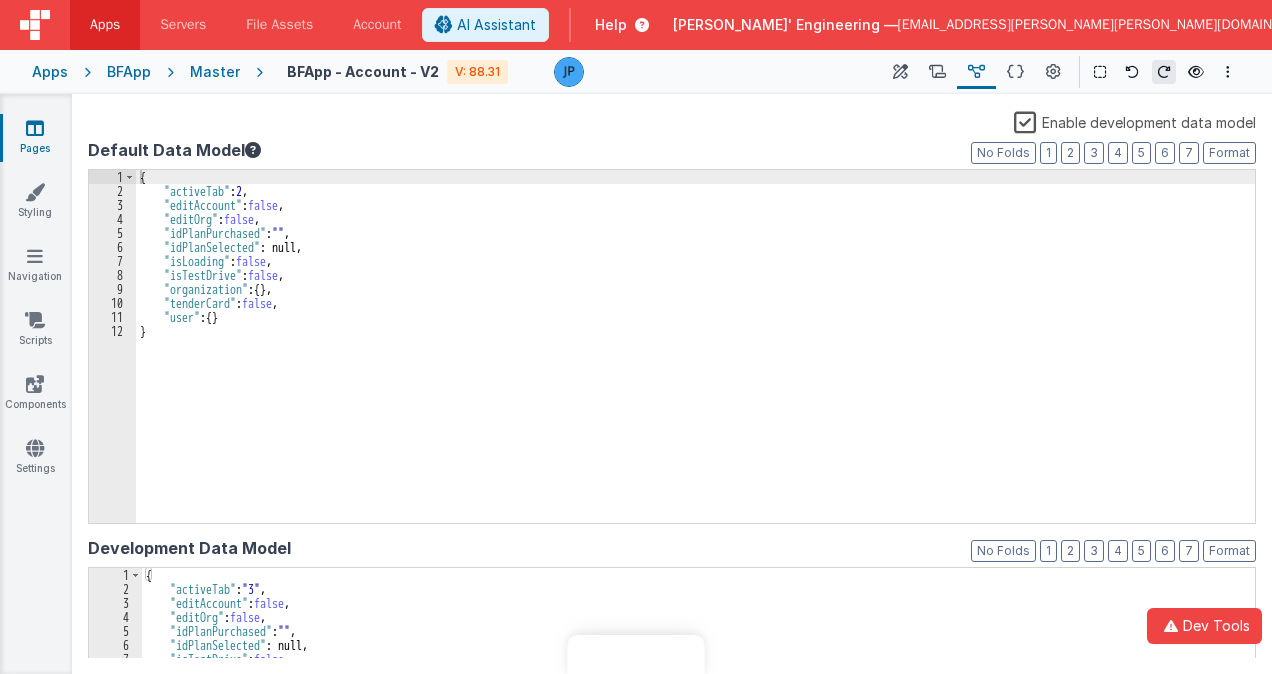 scroll, scrollTop: 0, scrollLeft: 0, axis: both 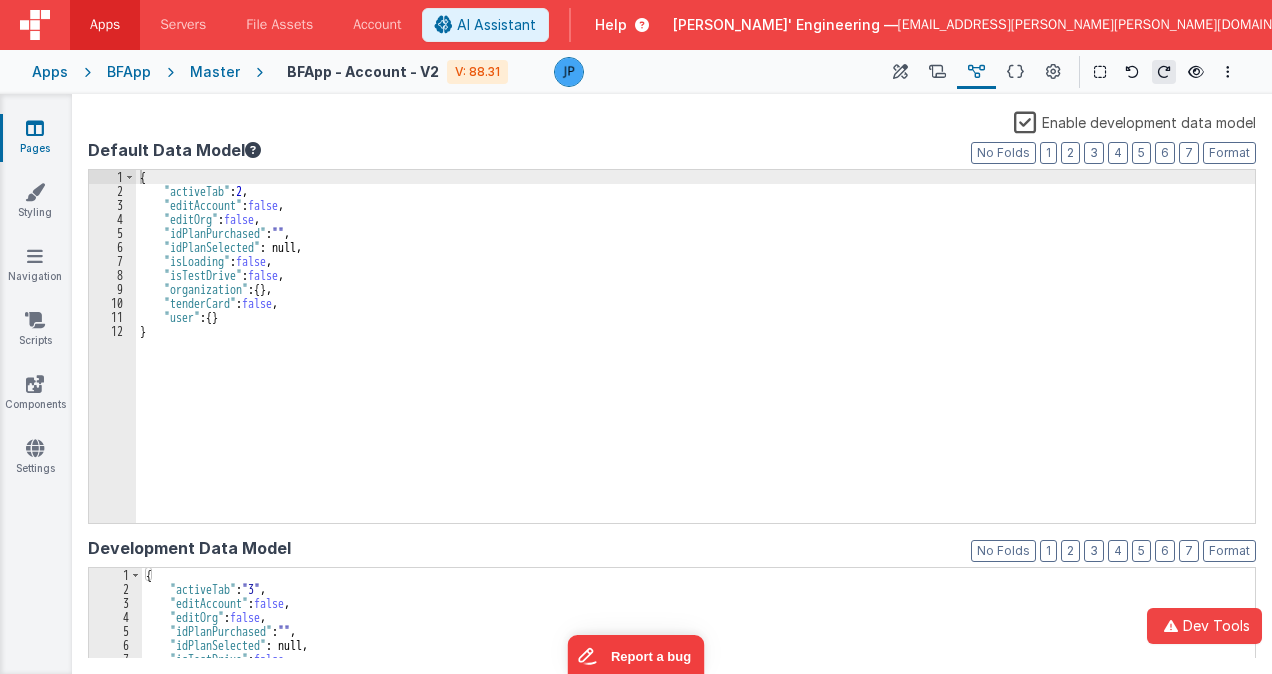 click at bounding box center (35, 128) 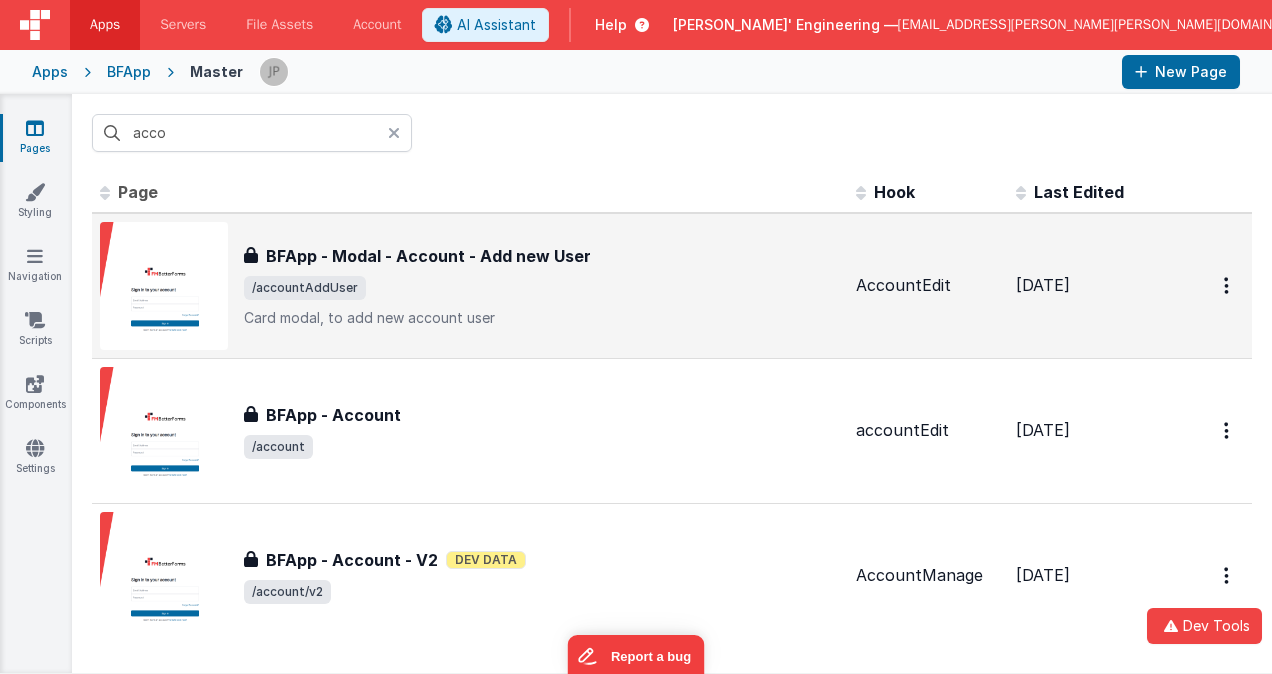 click on "/accountAddUser" at bounding box center (542, 288) 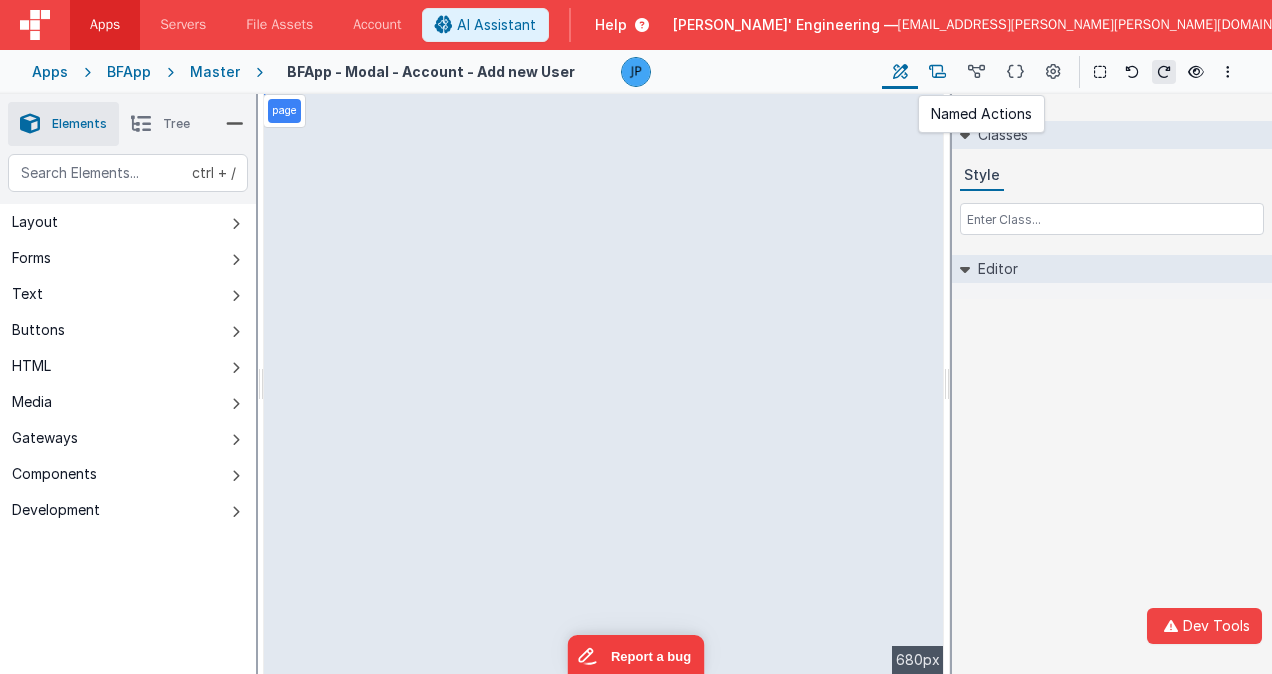 click at bounding box center [937, 72] 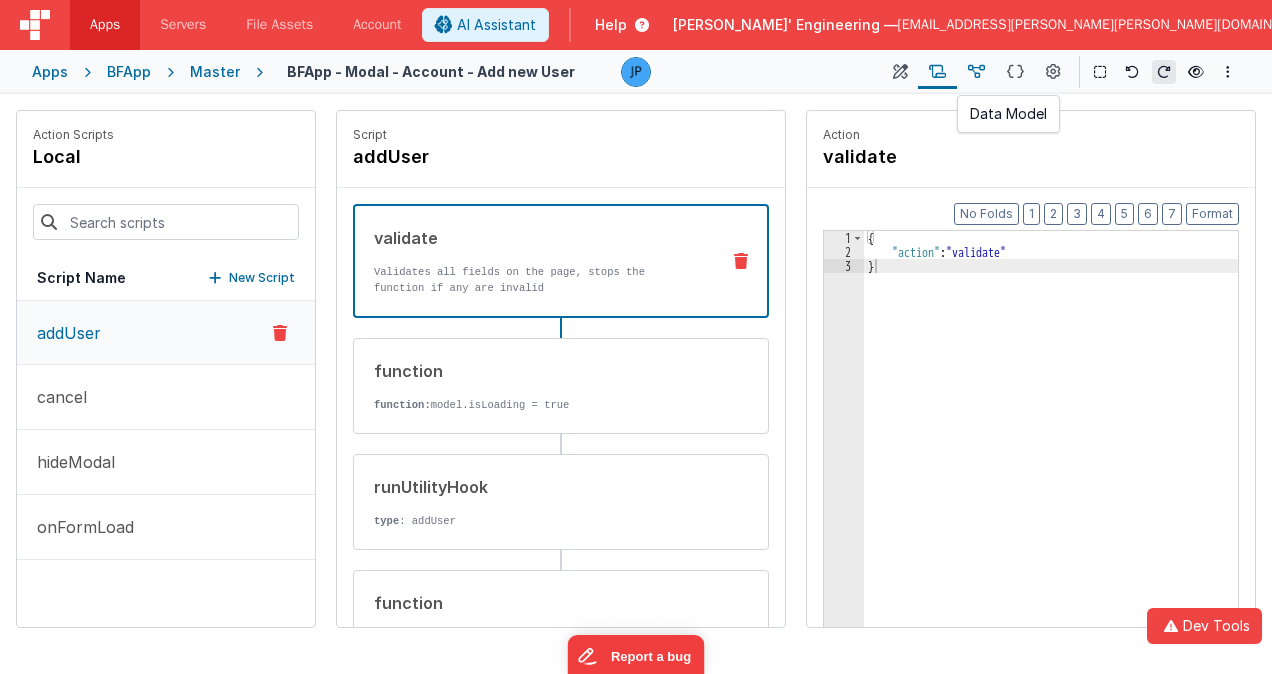 click at bounding box center (976, 72) 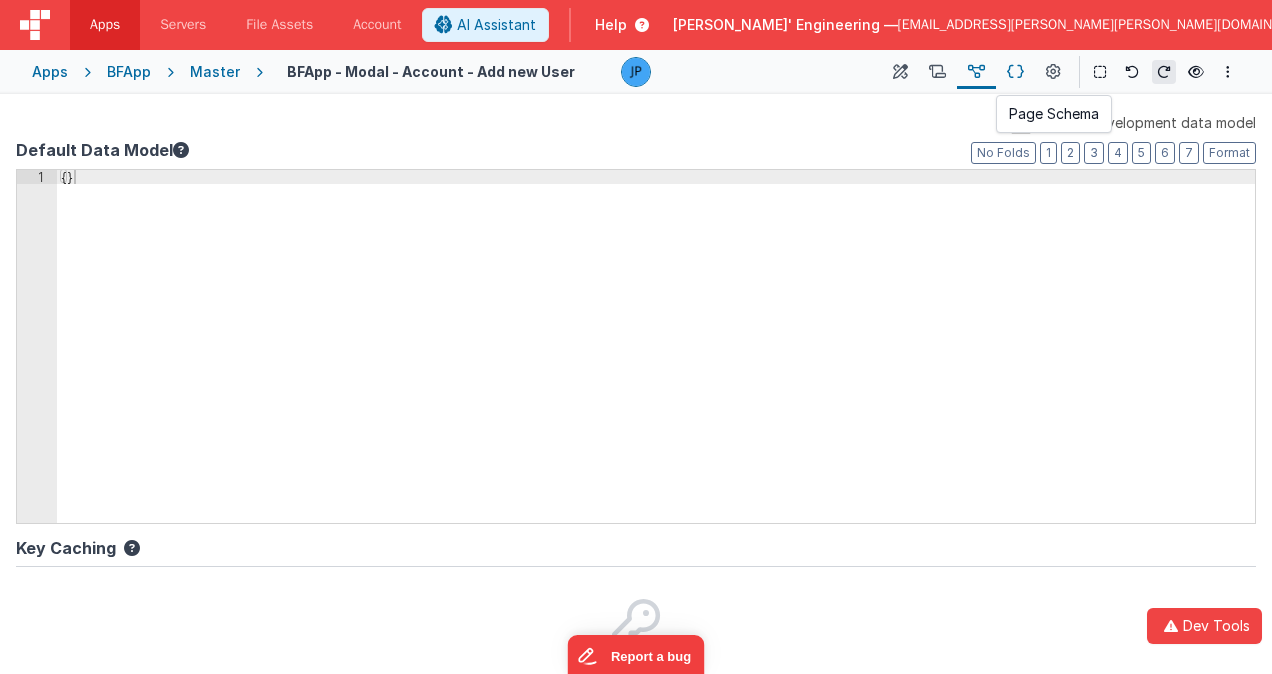 click at bounding box center (1015, 72) 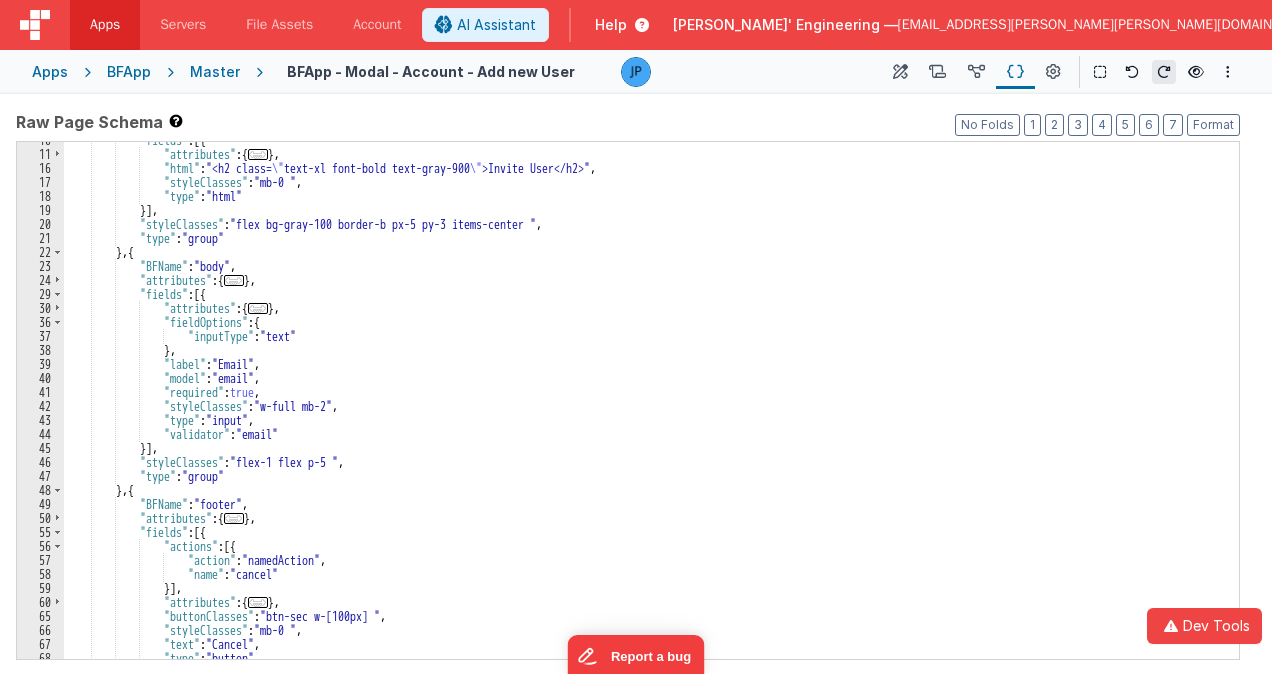 scroll, scrollTop: 0, scrollLeft: 0, axis: both 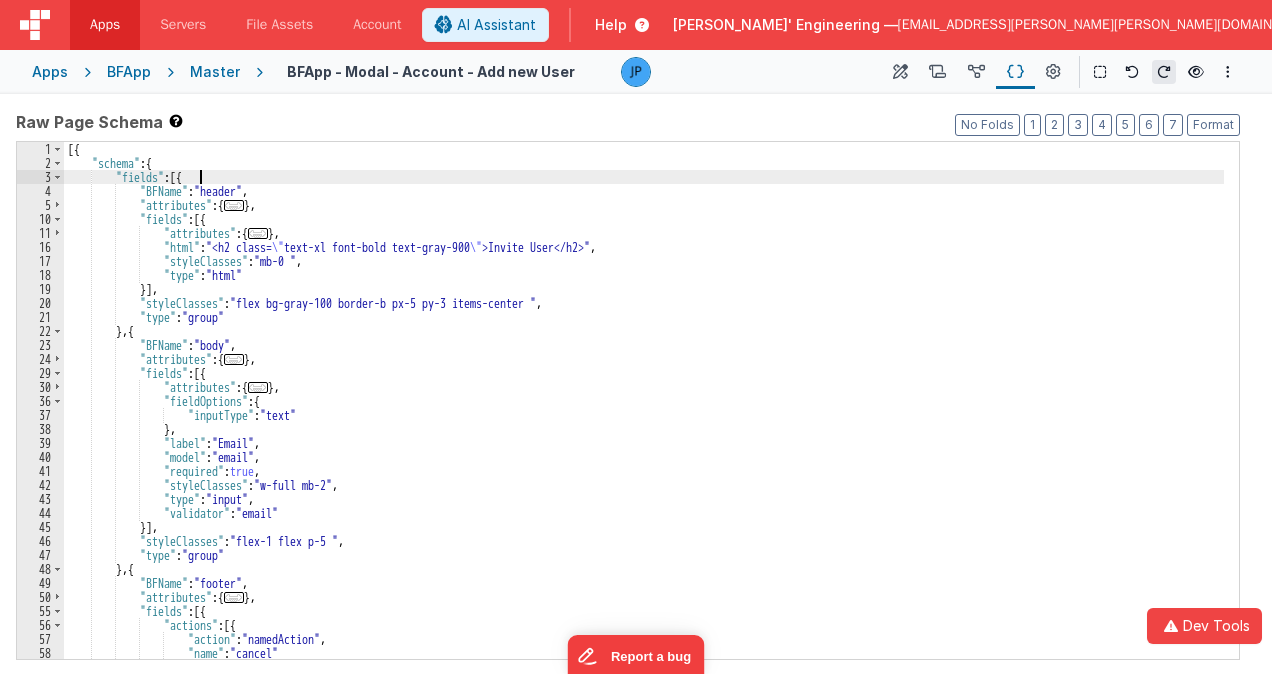 click on "[{      "schema" :  {           "fields" :  [{                "BFName" :  "header" ,                "attributes" :  { ... } ,                "fields" :  [{                     "attributes" :  { ... } ,                     "html" :  "<h2 class= \" text-xl font-bold text-gray-900 \" >Invite User</h2>" ,                     "styleClasses" :  "mb-0 " ,                     "type" :  "html"                }] ,                "styleClasses" :  "flex bg-gray-100 border-b px-5 py-3 items-center " ,                "type" :  "group"           } ,  {                "BFName" :  "body" ,                "attributes" :  { ... } ,                "fields" :  [{                     "attributes" :  { ... } ,                     "fieldOptions" :  {                          "inputType" :  "text"                     } ,                     "label" :  "Email" ,                     "model" :  "email" ,                     "required" :  true ,                     "styleClasses" :  "w-full mb-2" ,                     "type" :  "input"" at bounding box center (644, 414) 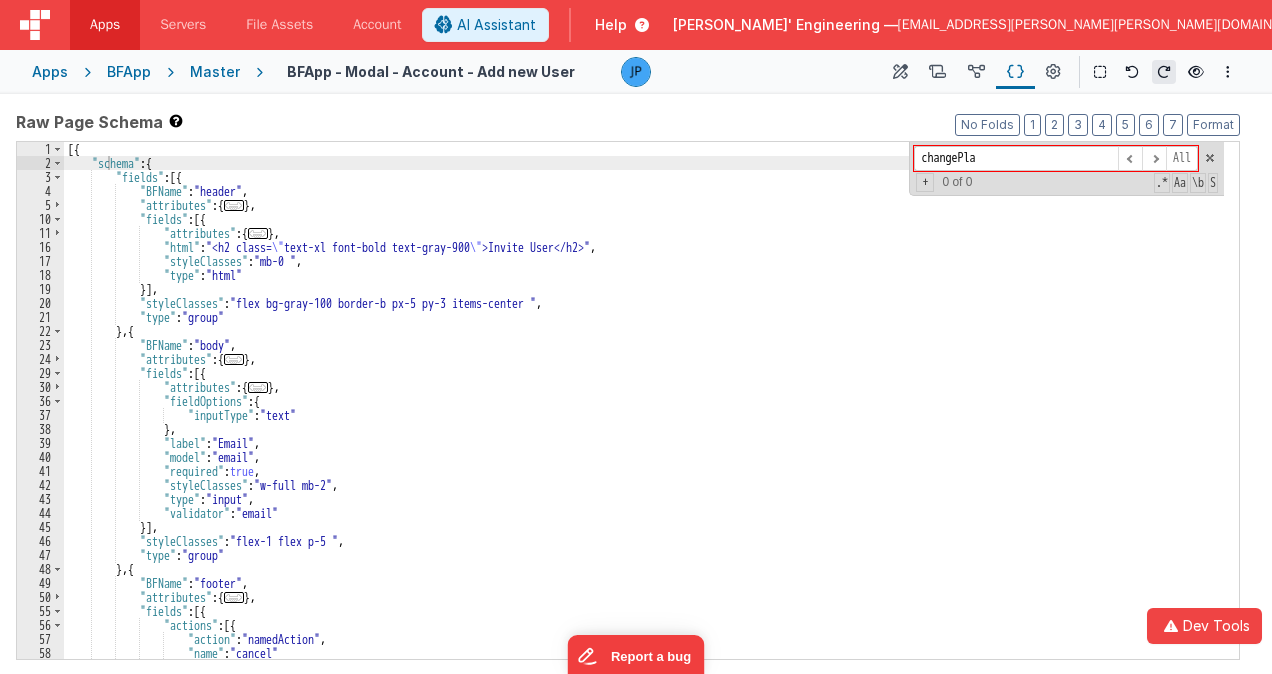 type on "changePlan" 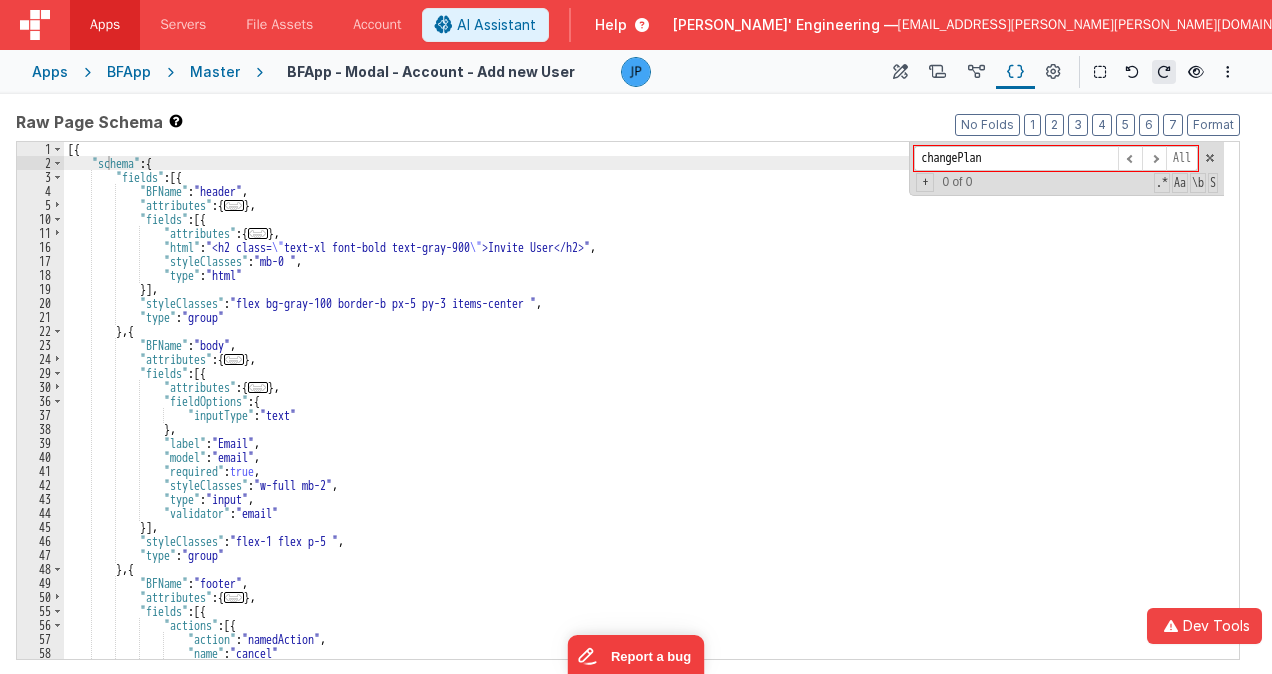 drag, startPoint x: 1022, startPoint y: 159, endPoint x: 913, endPoint y: 147, distance: 109.65856 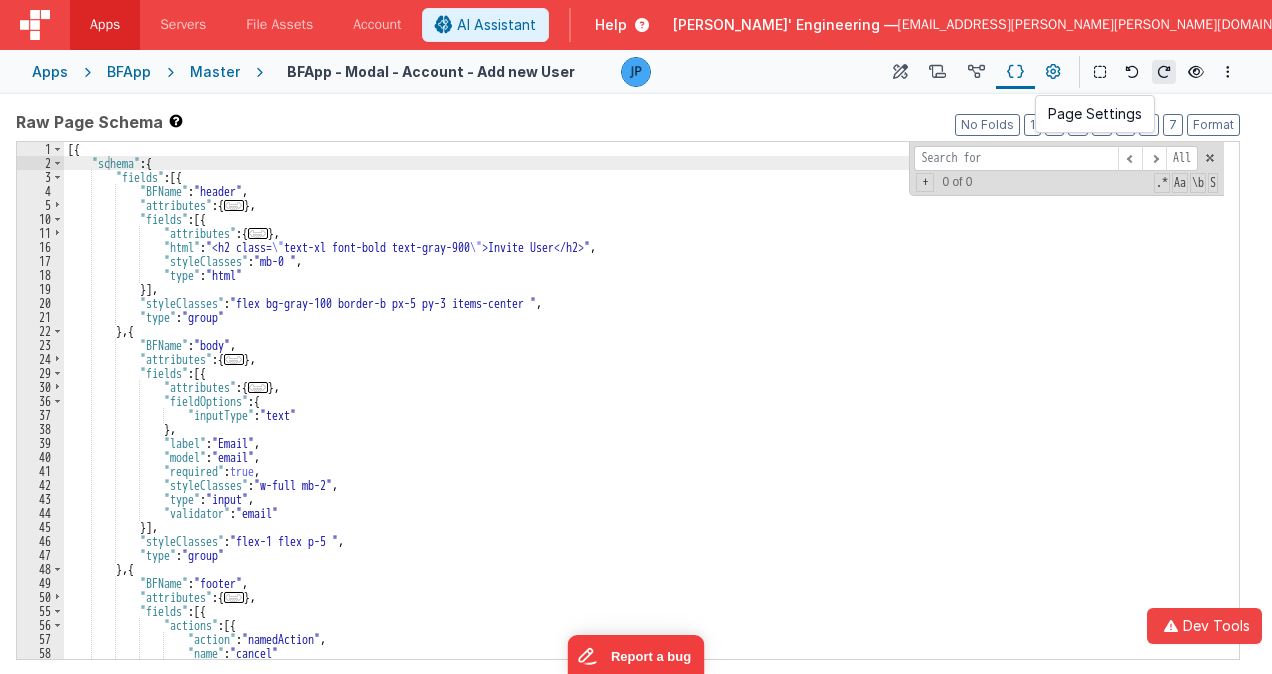 click at bounding box center [1053, 72] 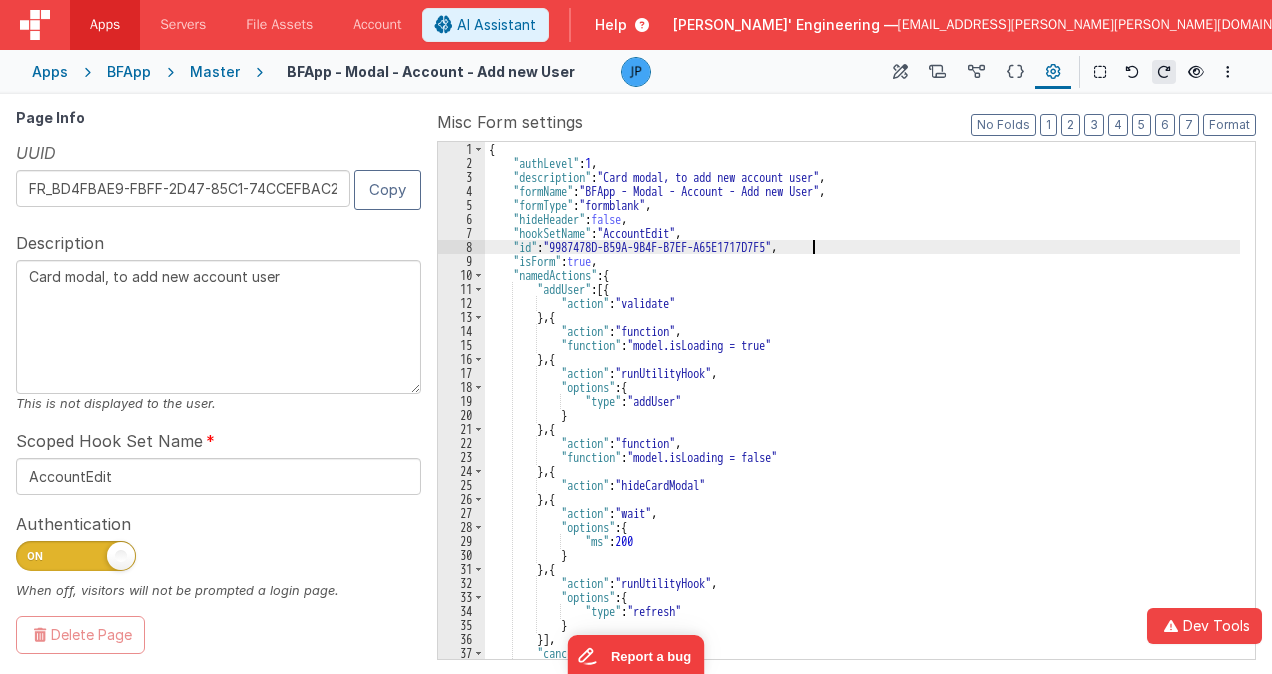 click on "{      "authLevel" :  1 ,      "description" :  "Card modal, to add new account user" ,      "formName" :  "BFApp - Modal - Account - Add new User" ,      "formType" :  "formblank" ,      "hideHeader" :  false ,      "hookSetName" :  "AccountEdit" ,      "id" :  "9987478D-B59A-9B4F-B7EF-A65E1717D7F5" ,      "isForm" :  true ,      "namedActions" :  {           "addUser" :  [{                "action" :  "validate"           } ,  {                "action" :  "function" ,                "function" :  "model.isLoading = true"           } ,  {                "action" :  "runUtilityHook" ,                "options" :  {                     "type" :  "addUser"                }           } ,  {                "action" :  "function" ,                "function" :  "model.isLoading = false"           } ,  {                "action" :  "hideCardModal"           } ,  {                "action" :  "wait" ,                "options" :  {                     "ms" :  200                }           } ,  {                "action" ," at bounding box center [862, 414] 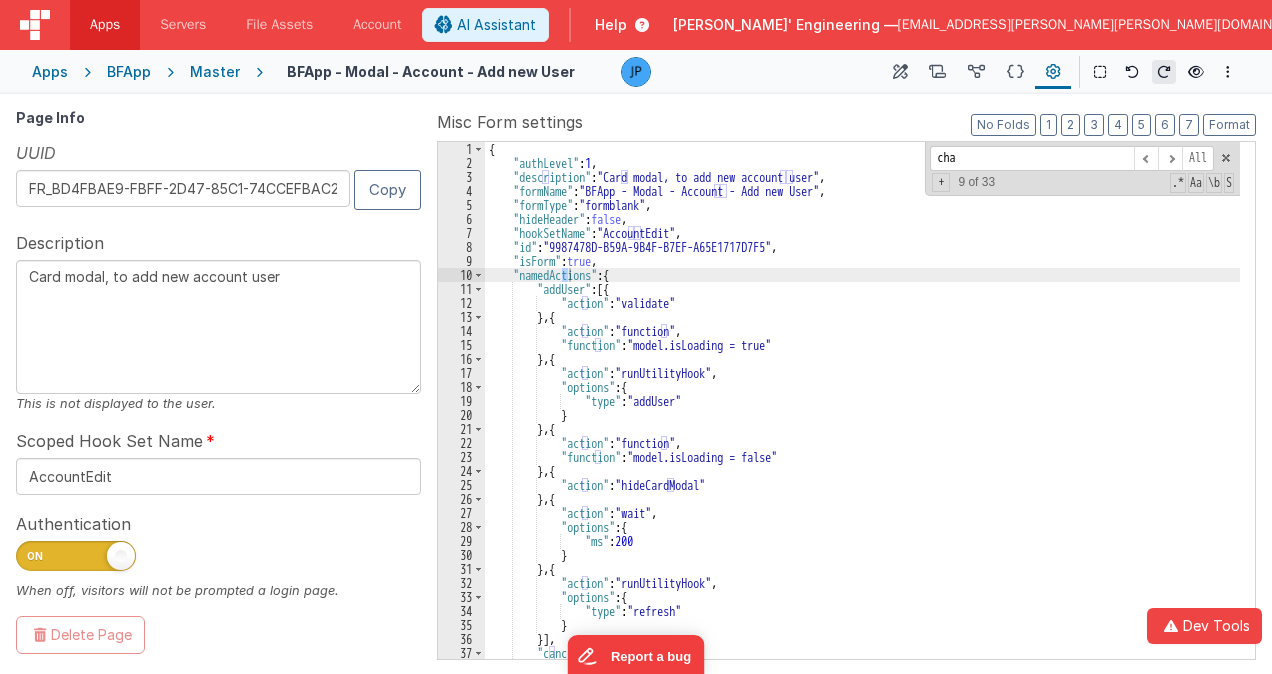 scroll, scrollTop: 295, scrollLeft: 0, axis: vertical 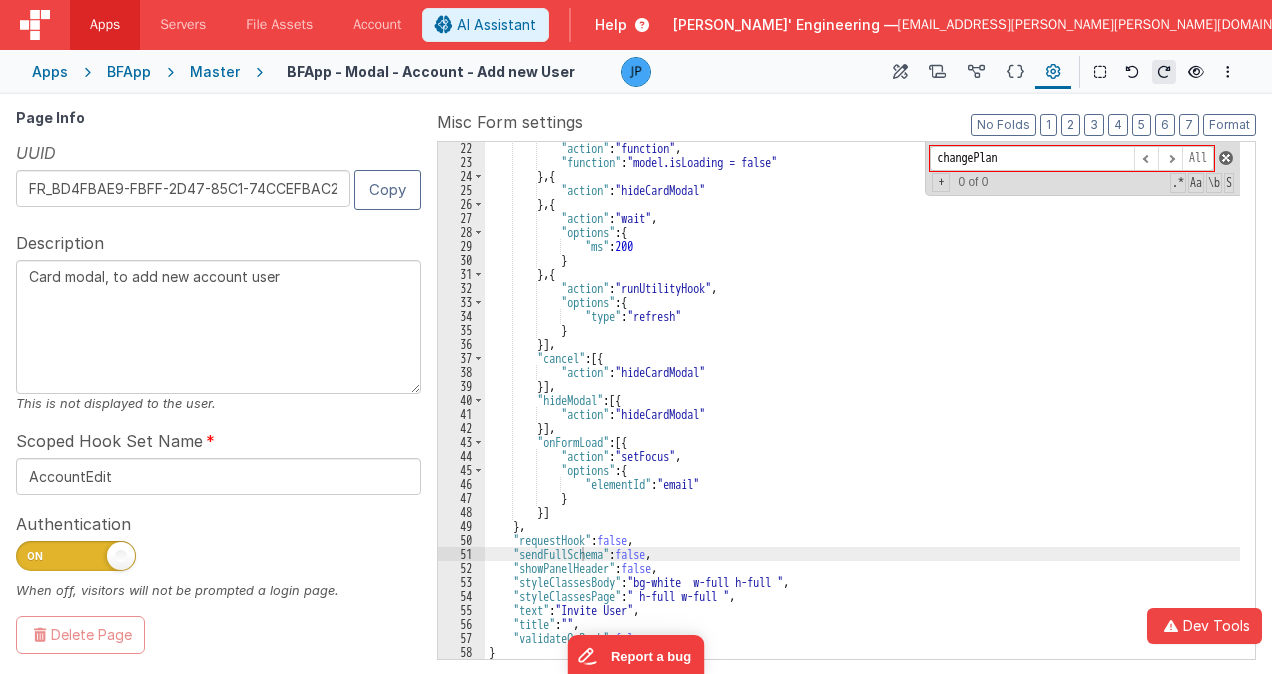 type on "changePlan" 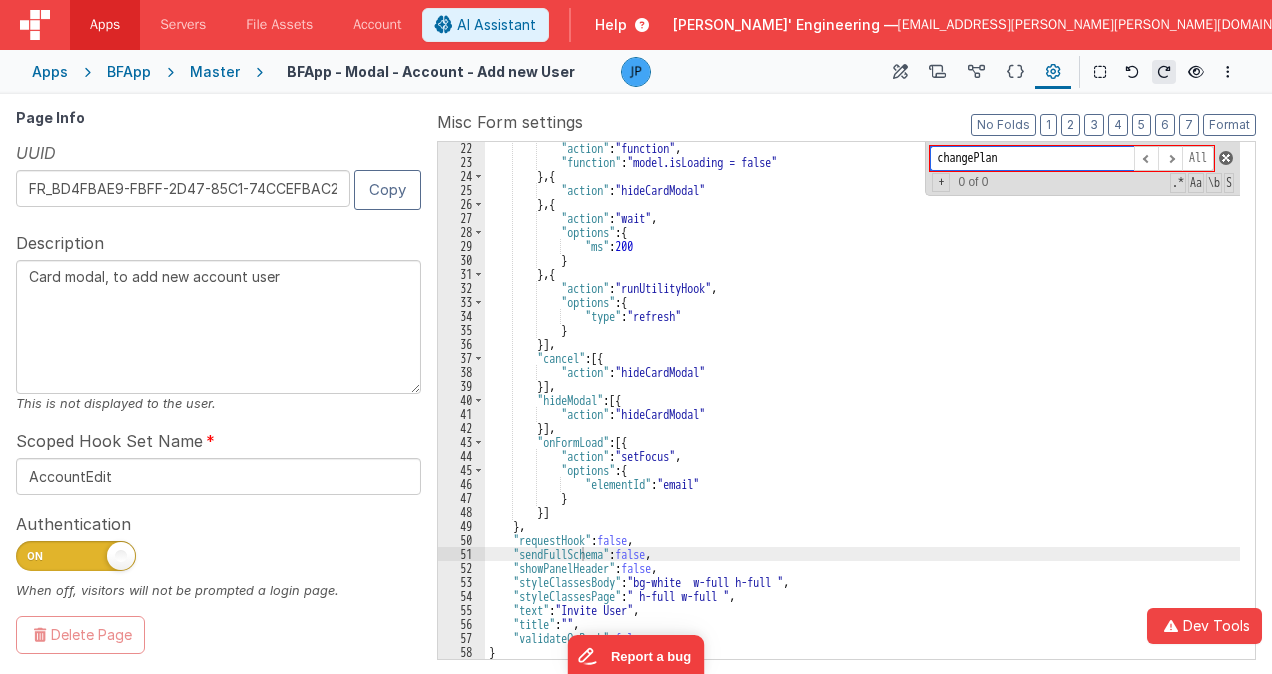 click at bounding box center (1226, 158) 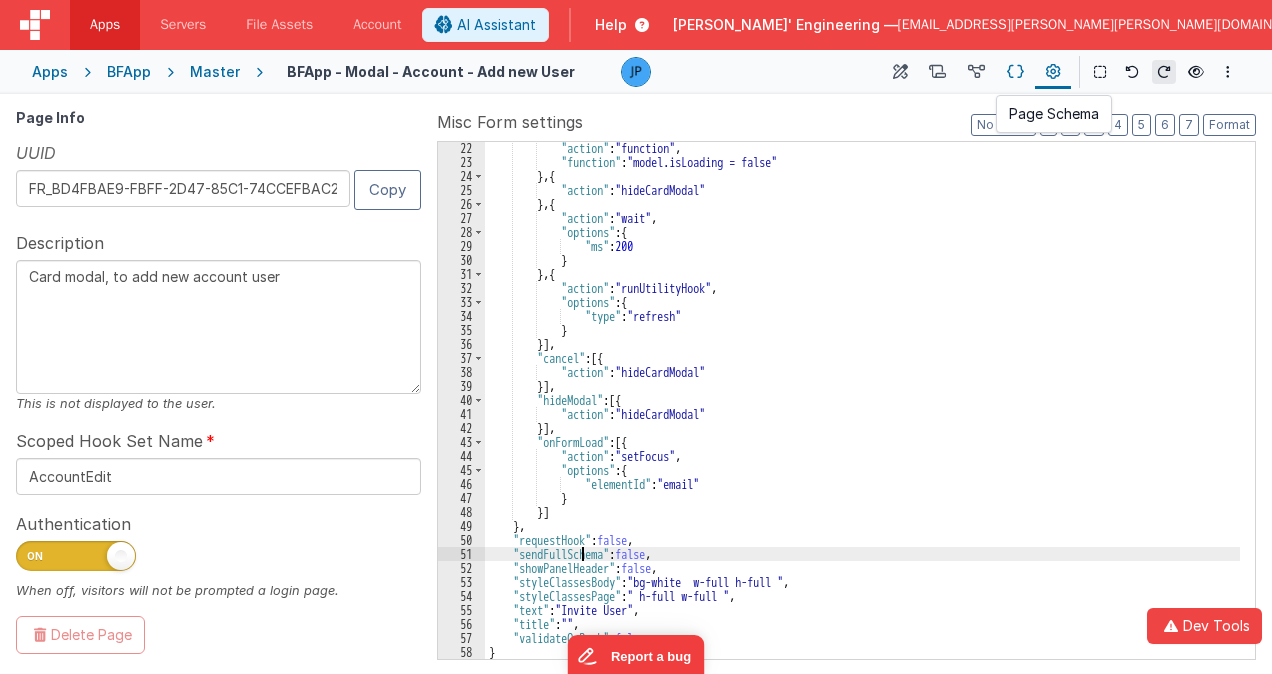 click at bounding box center [1015, 72] 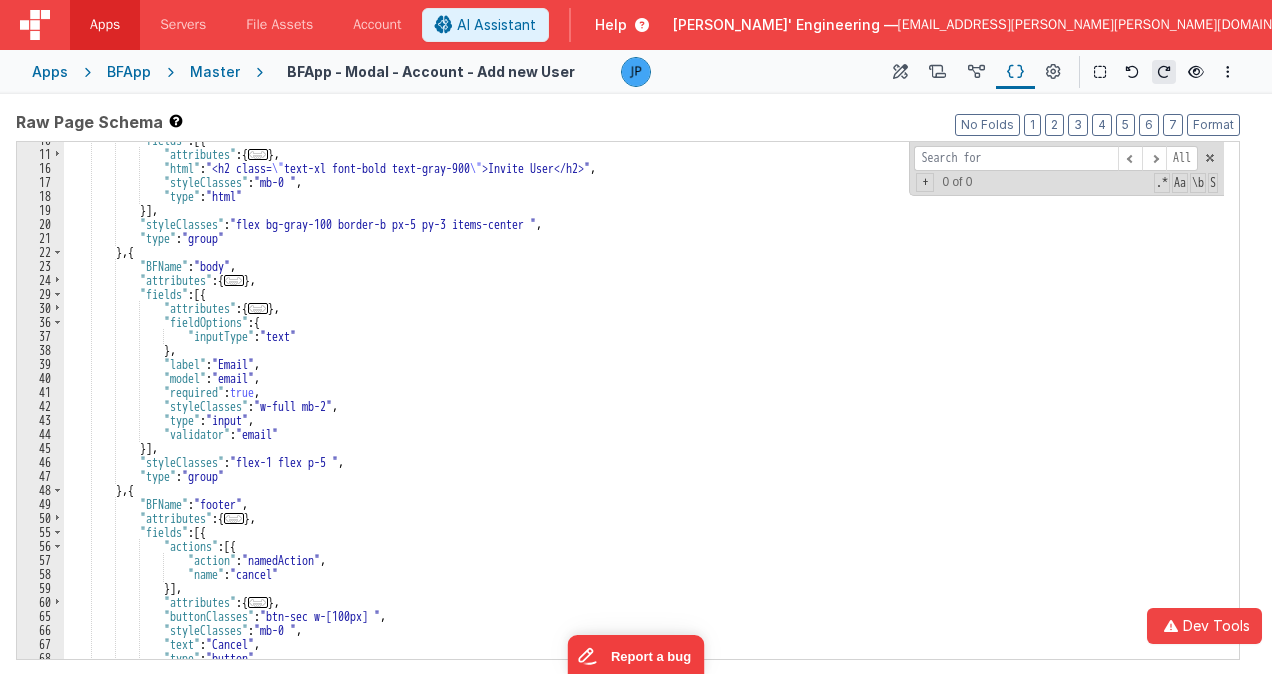 scroll, scrollTop: 0, scrollLeft: 0, axis: both 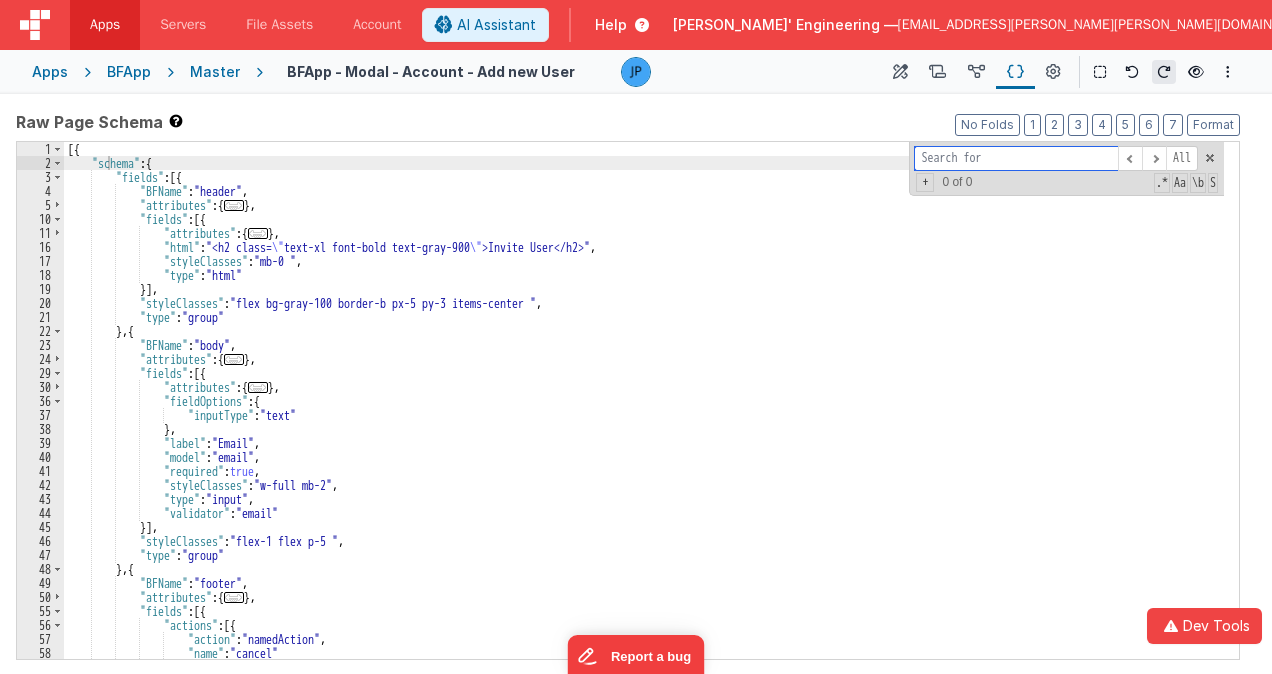 click at bounding box center [1016, 158] 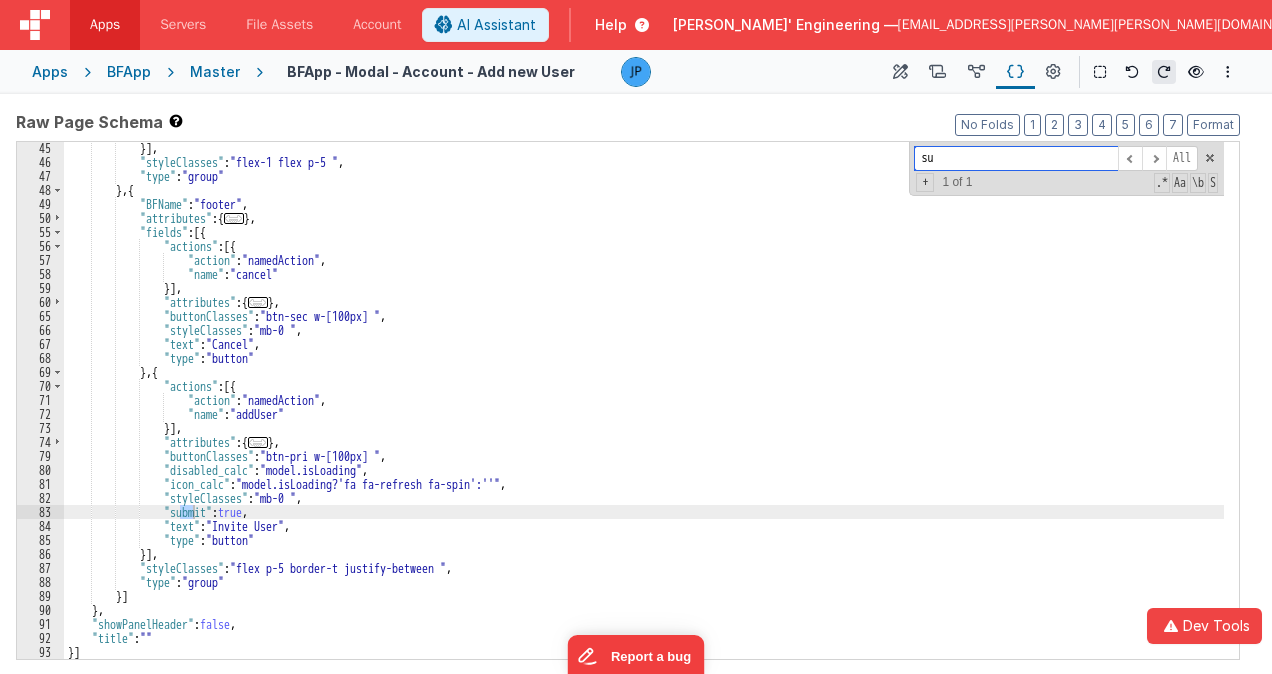 scroll, scrollTop: 379, scrollLeft: 0, axis: vertical 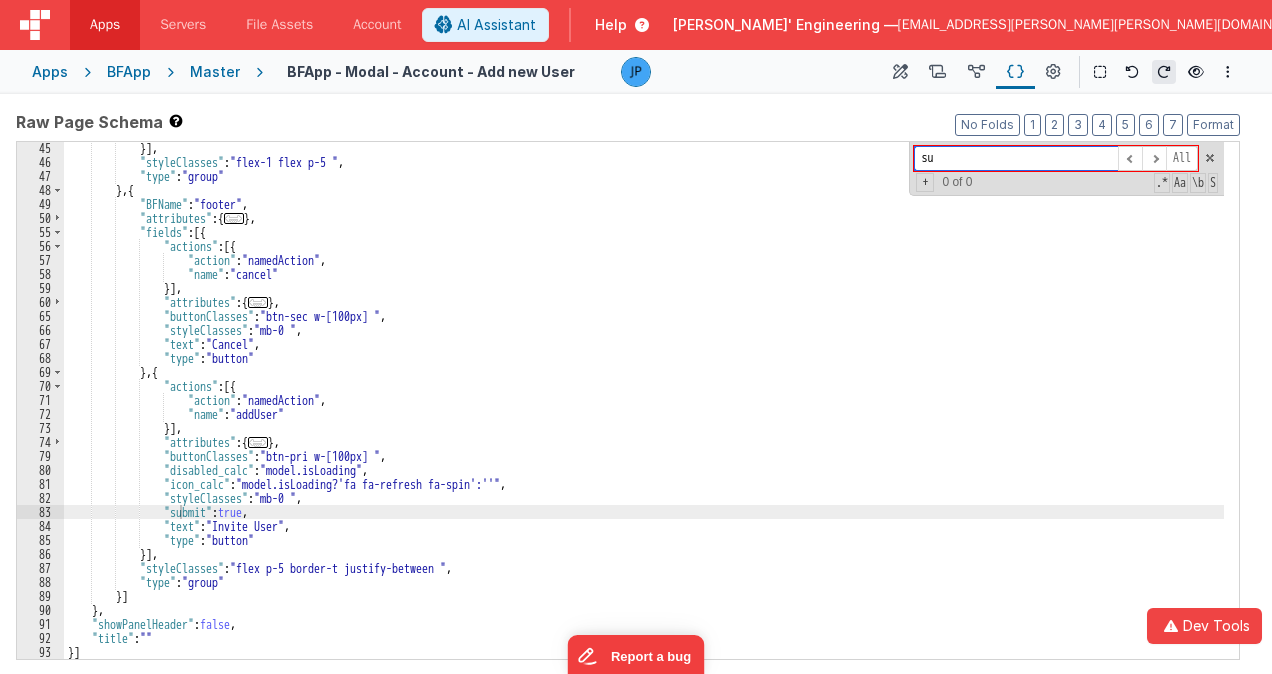 type on "s" 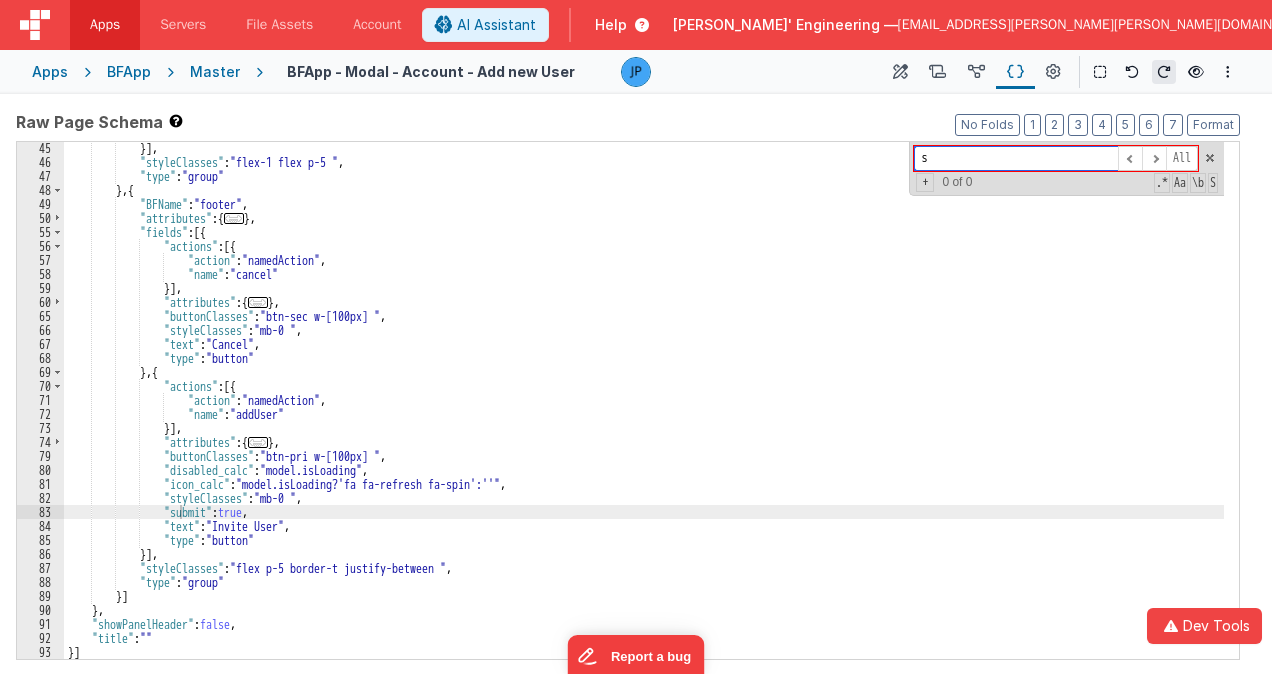 type 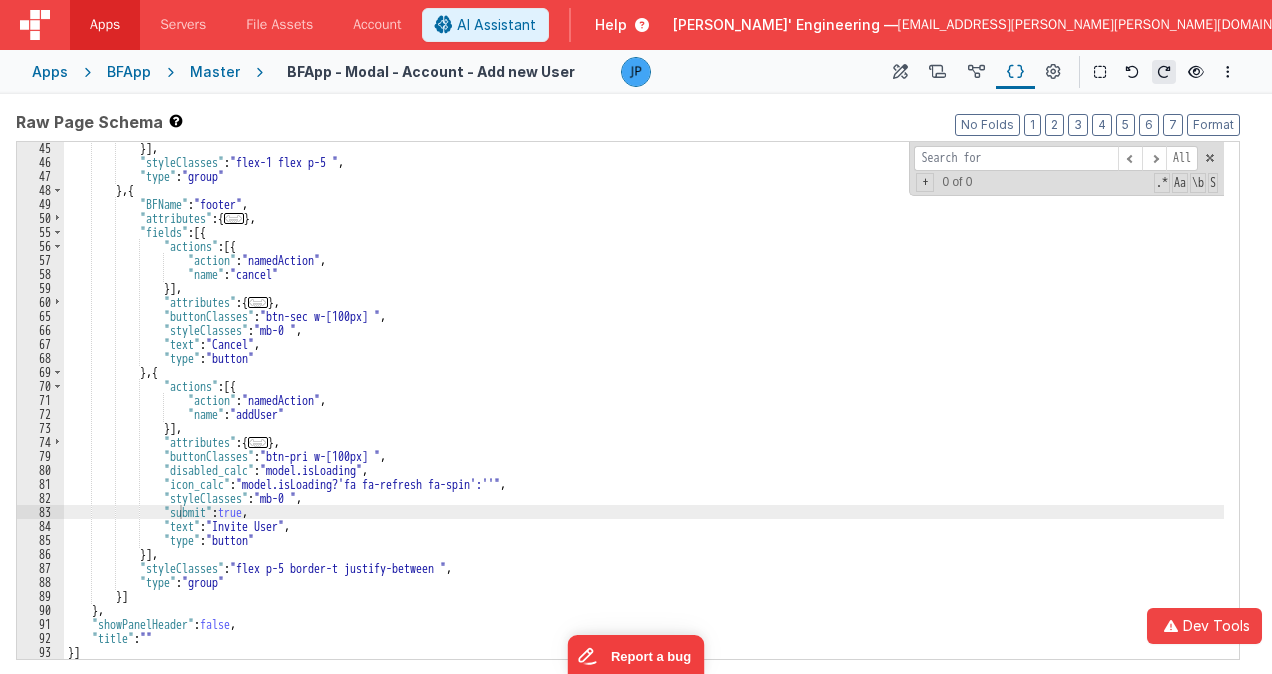 click on "Master" at bounding box center [215, 72] 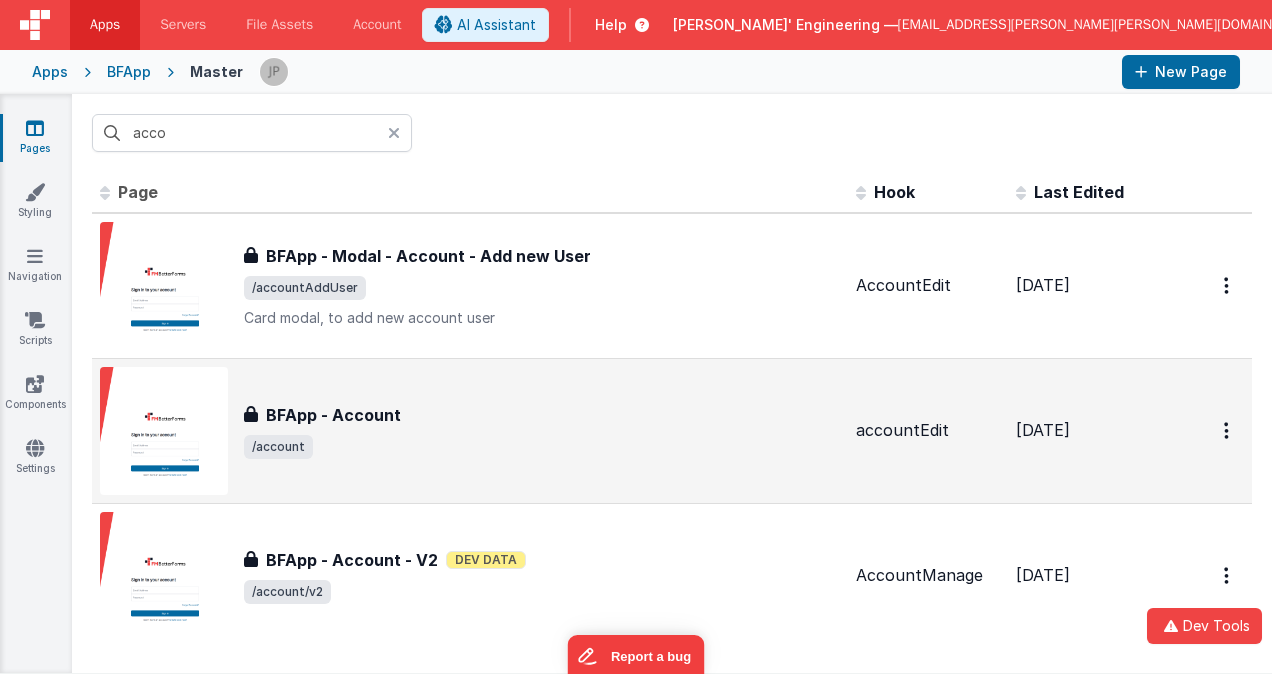 click on "/account" at bounding box center (542, 447) 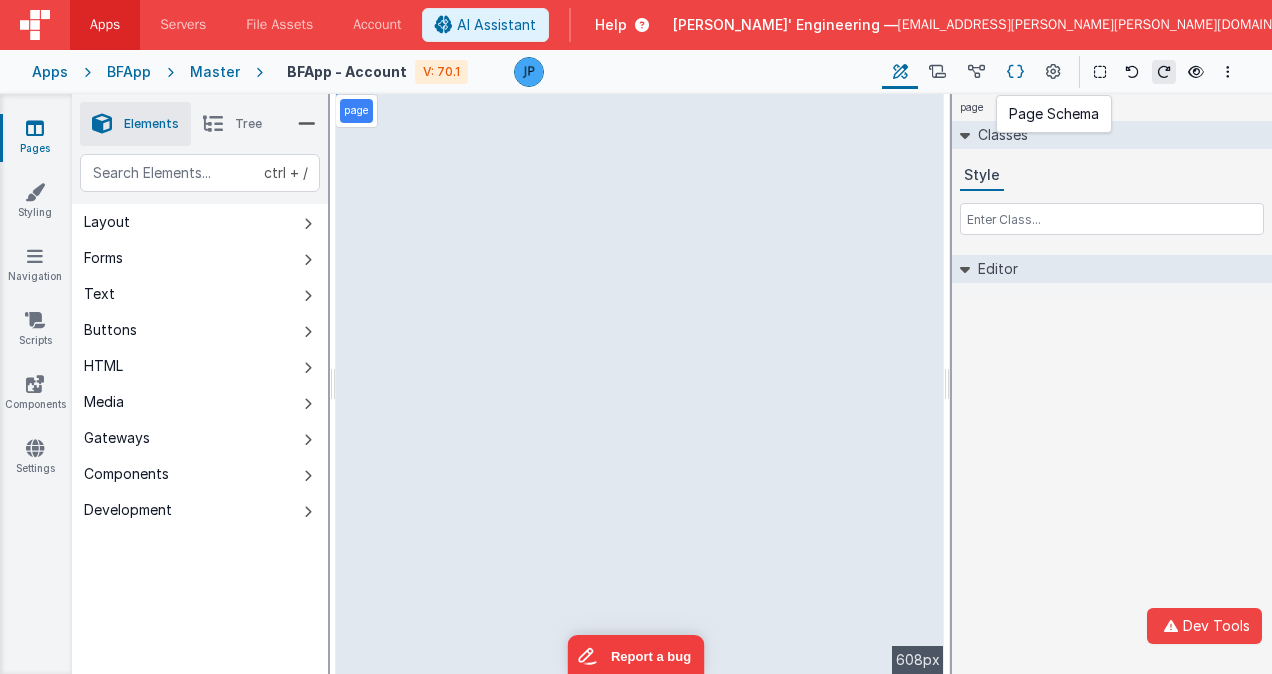 click at bounding box center (1015, 72) 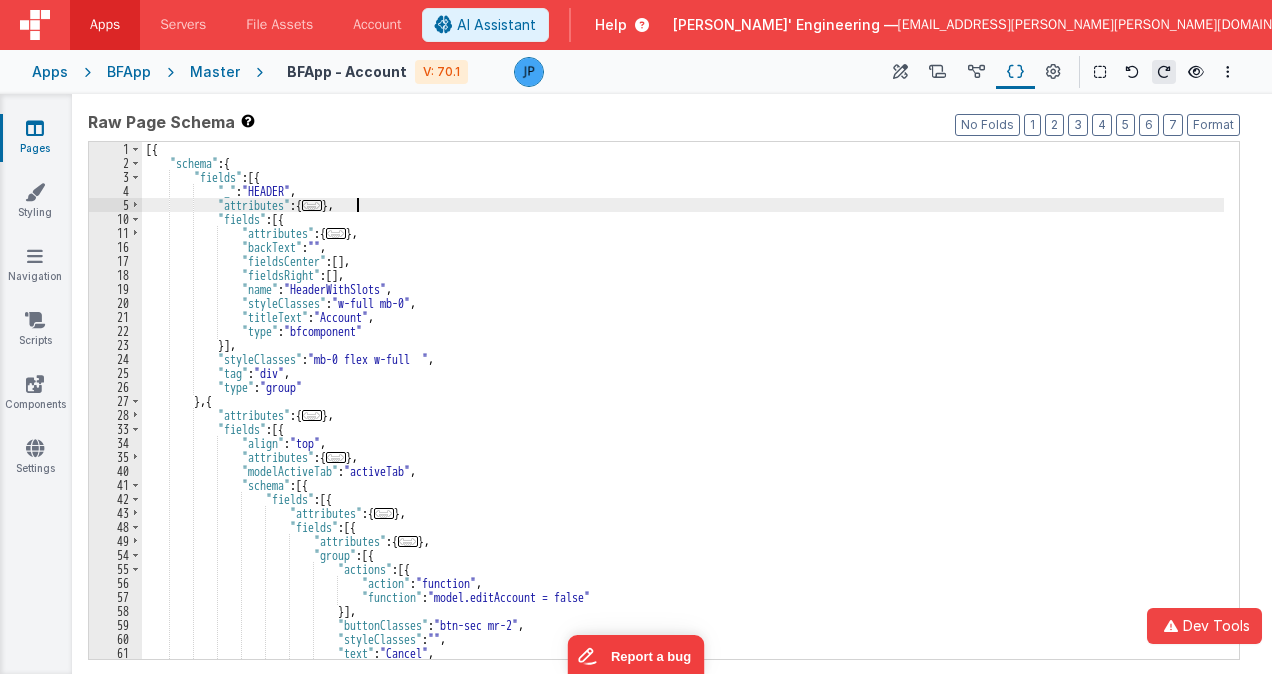 click on "[{      "schema" :  {           "fields" :  [{                "_" :  "HEADER" ,                "attributes" :  { ... } ,                "fields" :  [{                     "attributes" :  { ... } ,                     "backText" :  "" ,                     "fieldsCenter" :  [ ] ,                     "fieldsRight" :  [ ] ,                     "name" :  "HeaderWithSlots" ,                     "styleClasses" :  "w-full mb-0" ,                     "titleText" :  "Account" ,                     "type" :  "bfcomponent"                }] ,                "styleClasses" :  "mb-0 flex w-full  " ,                "tag" :  "div" ,                "type" :  "group"           } ,  {                "attributes" :  { ... } ,                "fields" :  [{                     "align" :  "top" ,                     "attributes" :  { ... } ,                     "modelActiveTab" :  "activeTab" ,                     "schema" :  [{                          "fields" :  [{                               "attributes" :  { ... } ,      :" at bounding box center (683, 414) 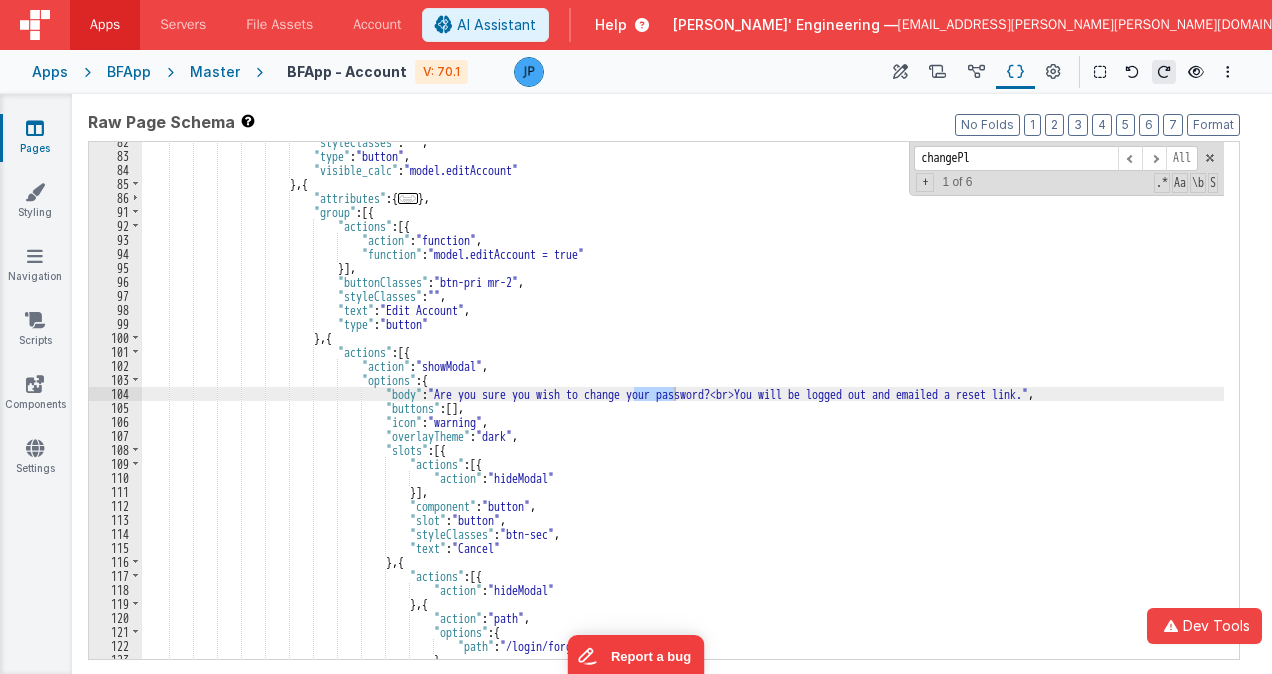 scroll, scrollTop: 5593, scrollLeft: 0, axis: vertical 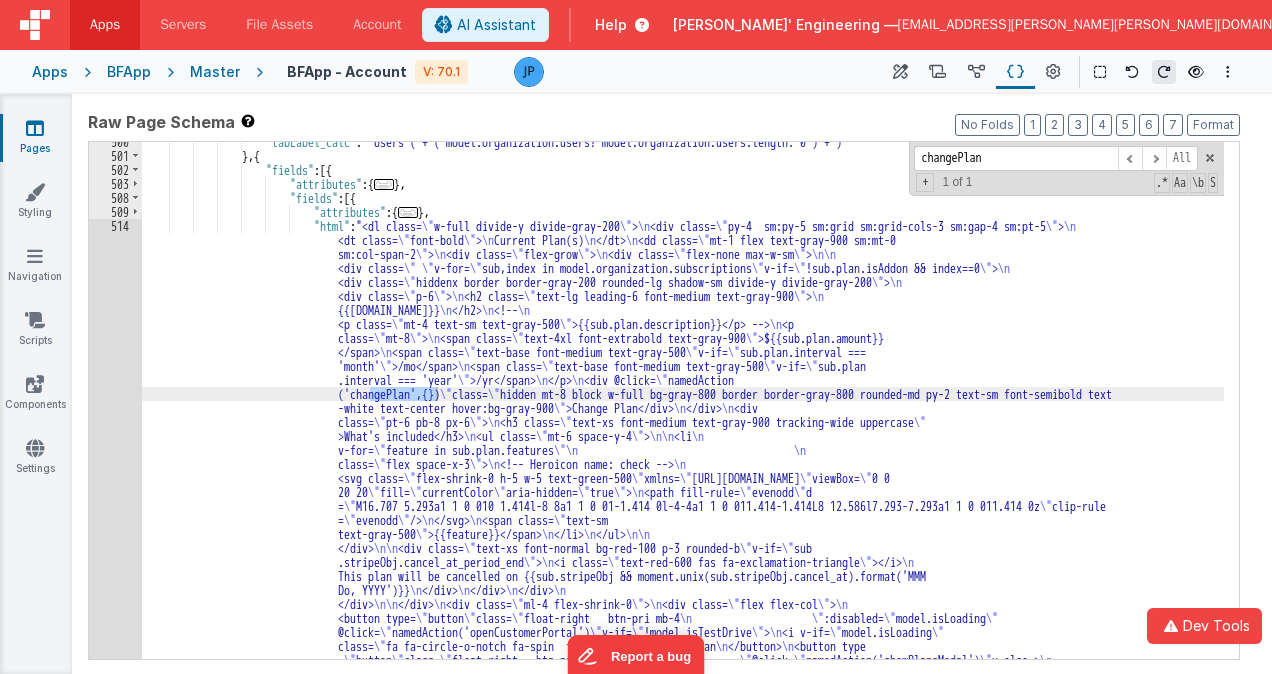 type on "changePlan" 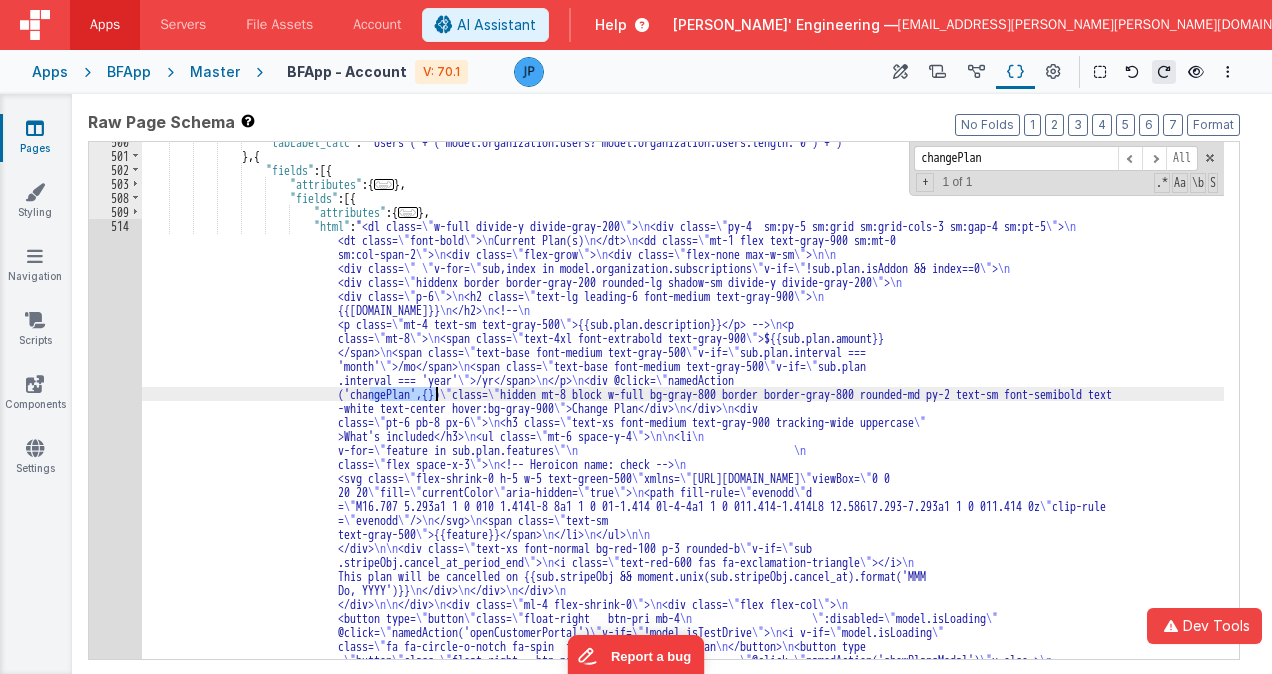 click on "514" at bounding box center [115, 604] 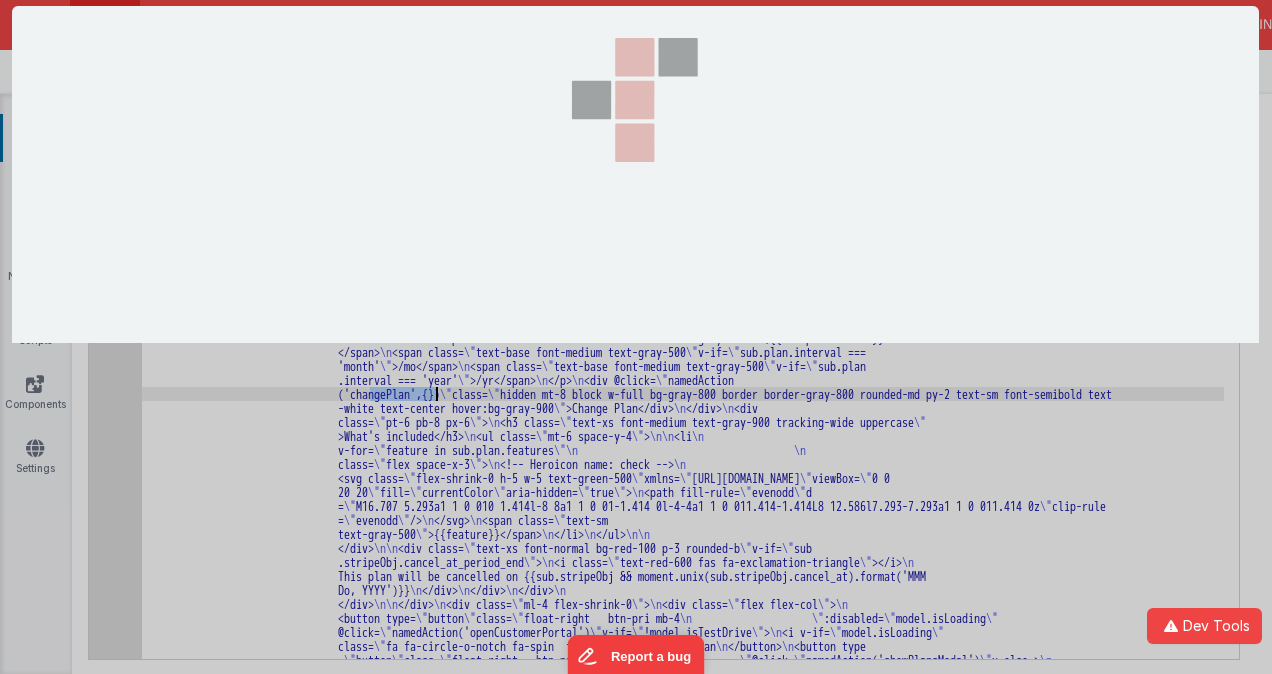 click at bounding box center [636, 337] 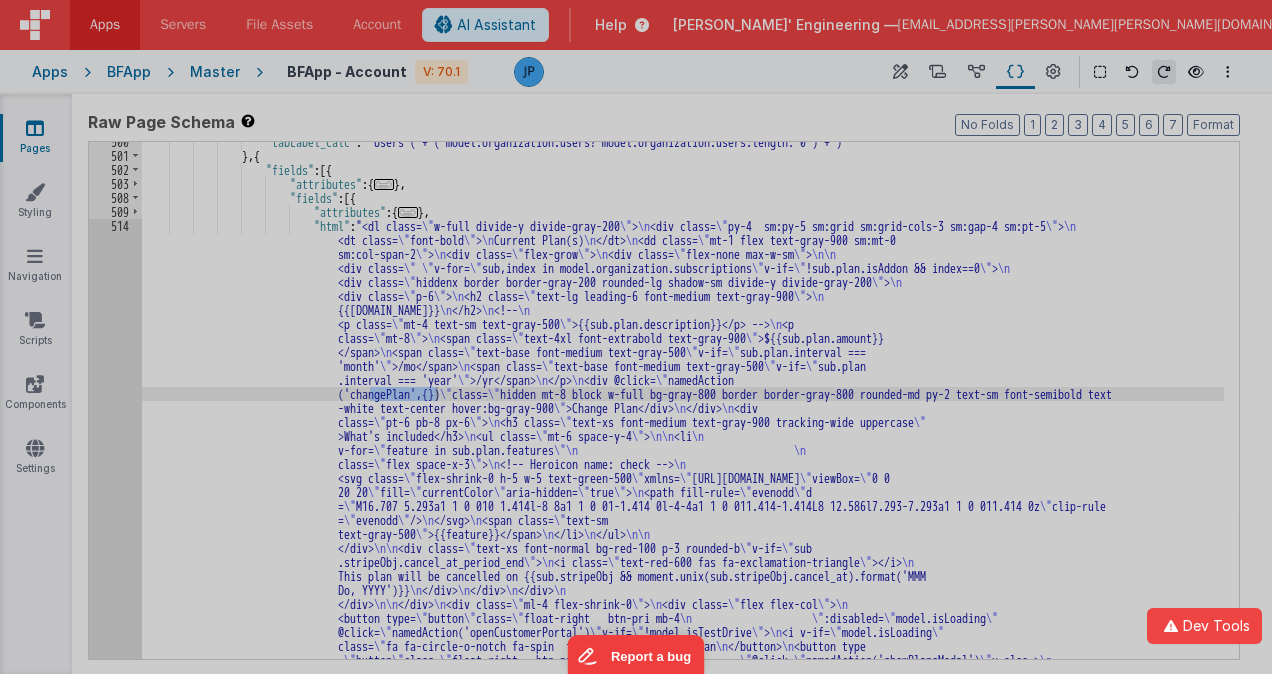 click at bounding box center [636, 0] 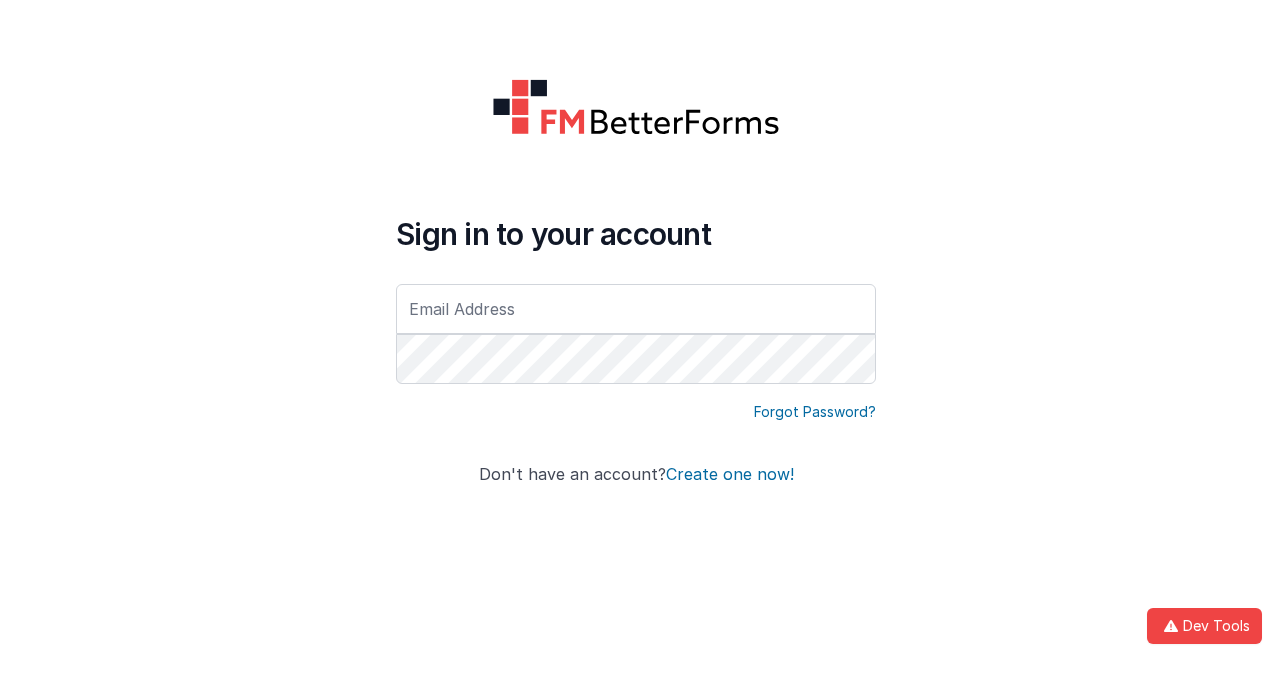scroll, scrollTop: 0, scrollLeft: 0, axis: both 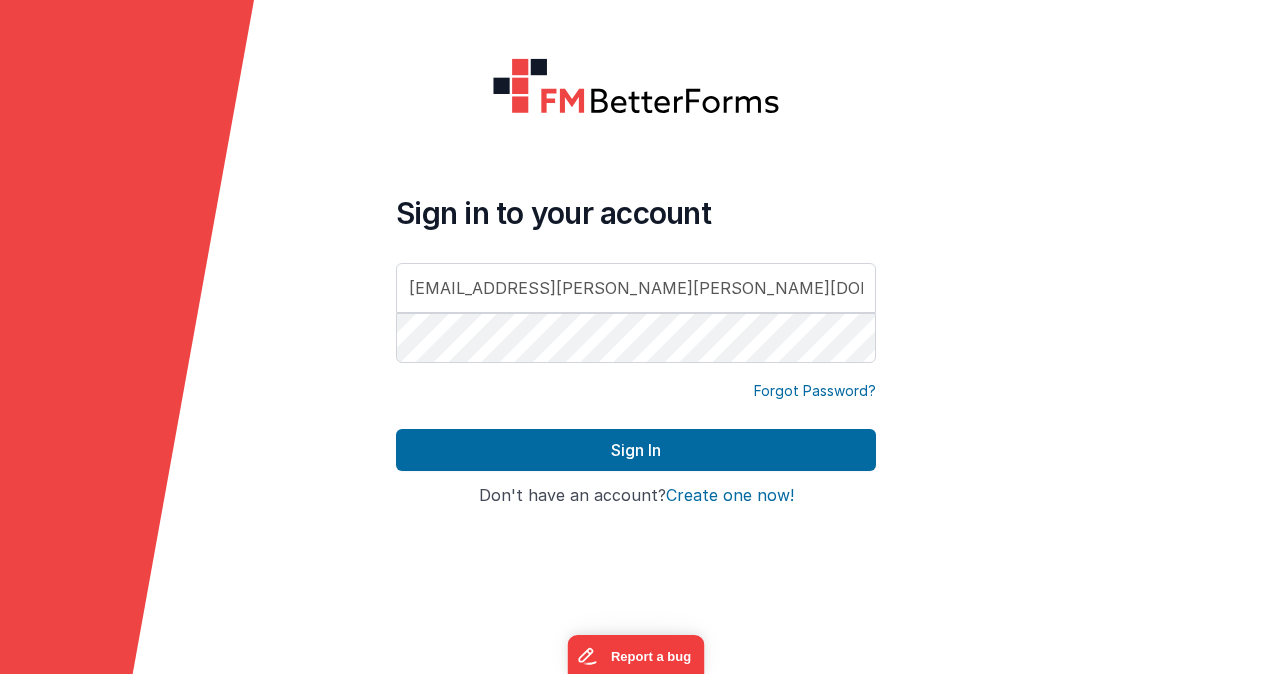 type on "[EMAIL_ADDRESS][PERSON_NAME][PERSON_NAME][DOMAIN_NAME]" 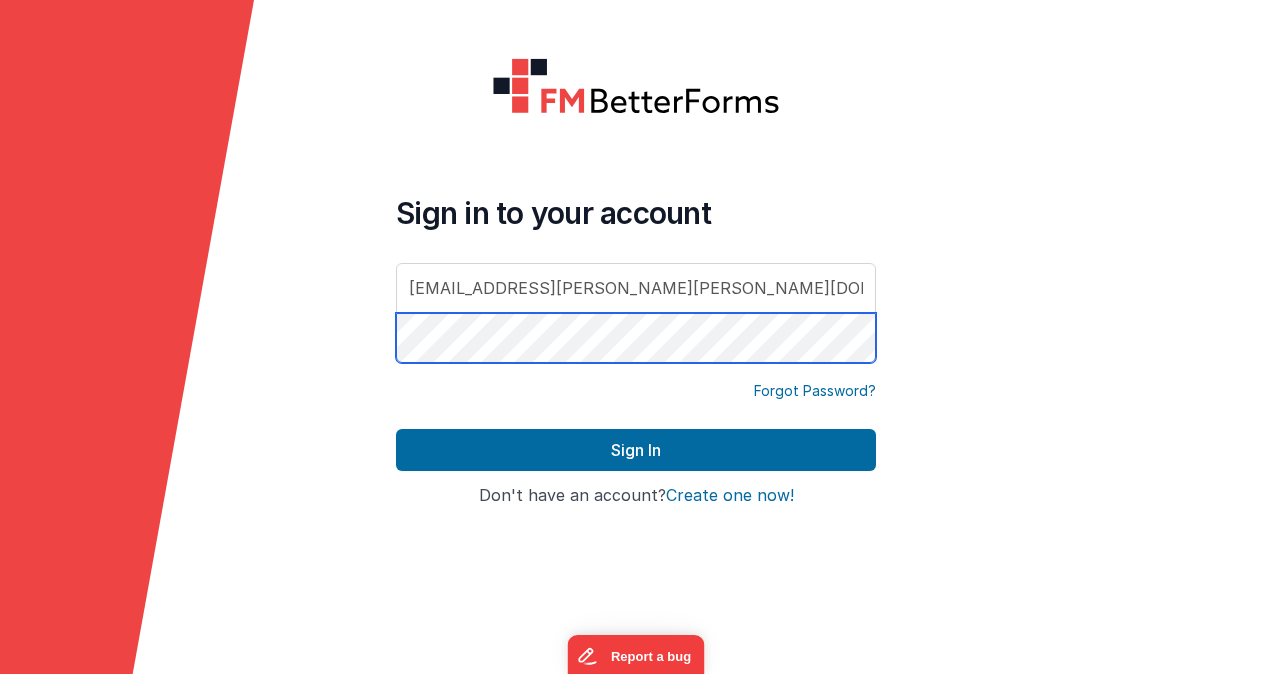 click on "Sign In" at bounding box center (636, 450) 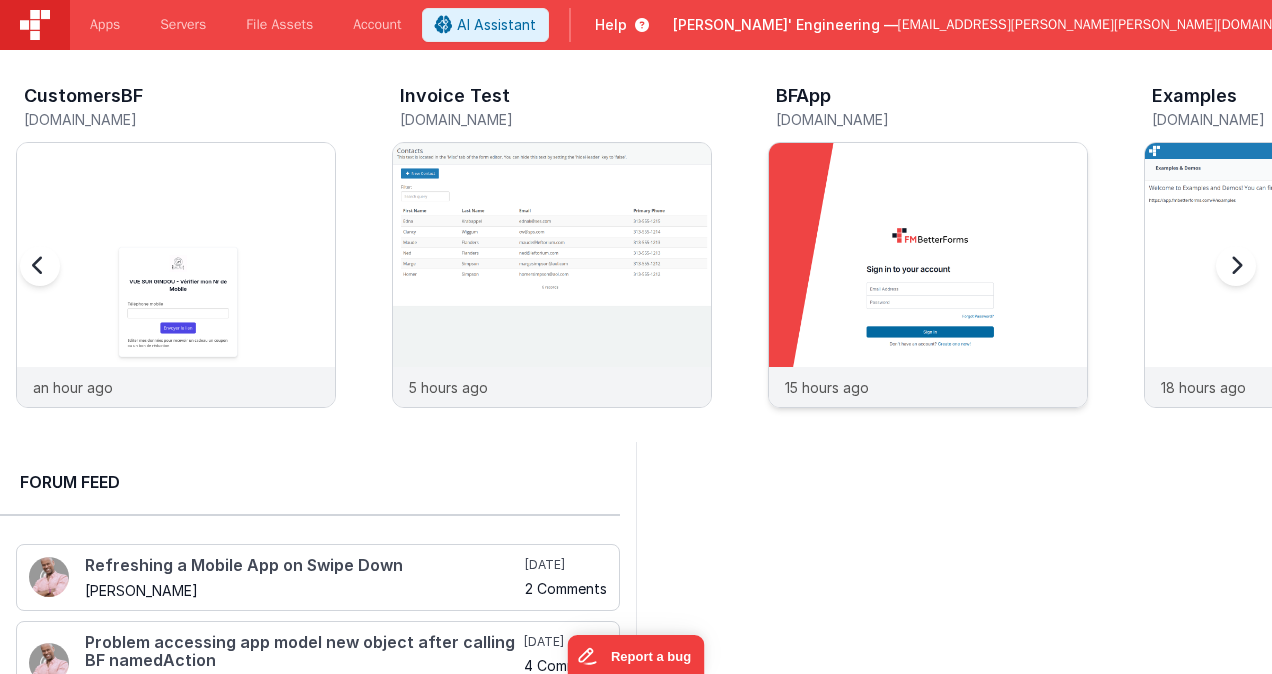click at bounding box center (928, 302) 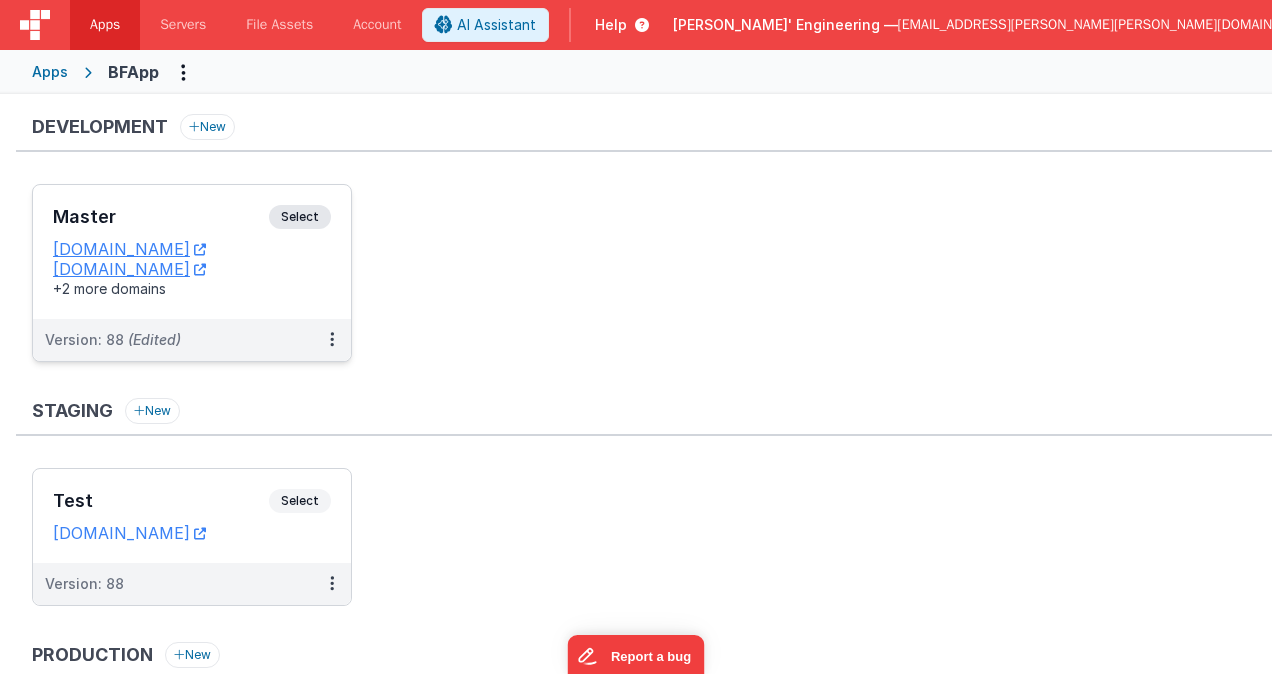 click on "Master" at bounding box center [161, 217] 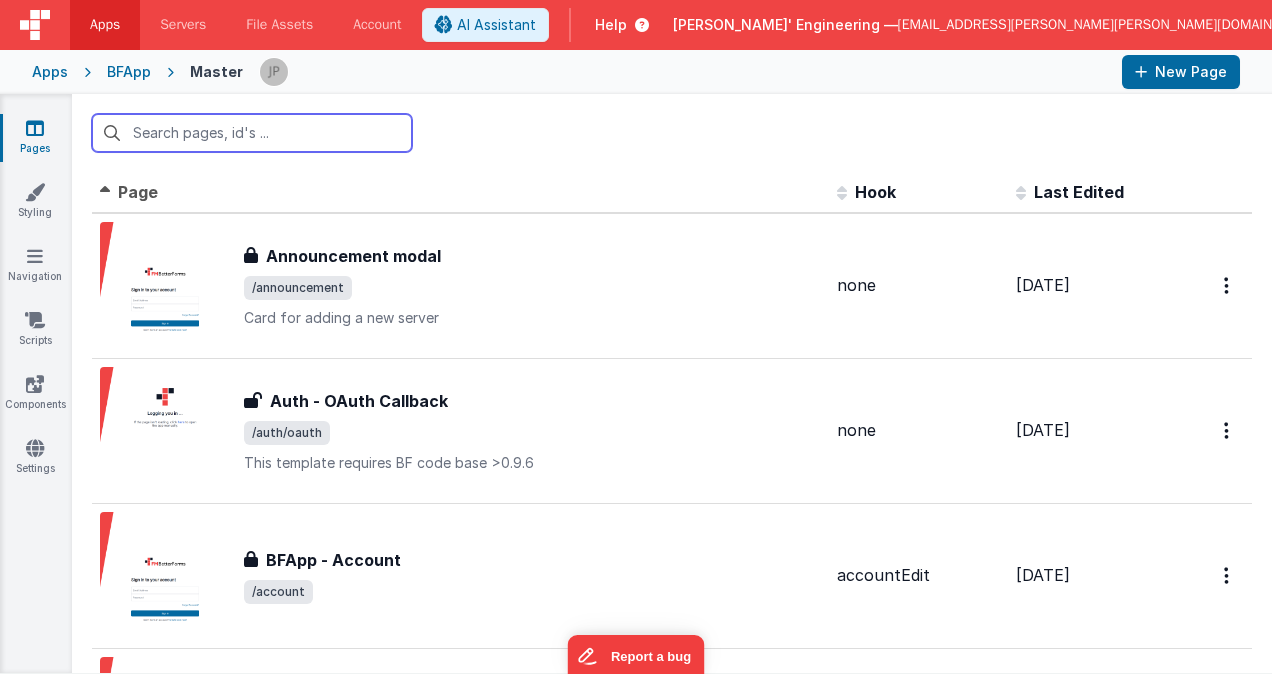 click at bounding box center (252, 133) 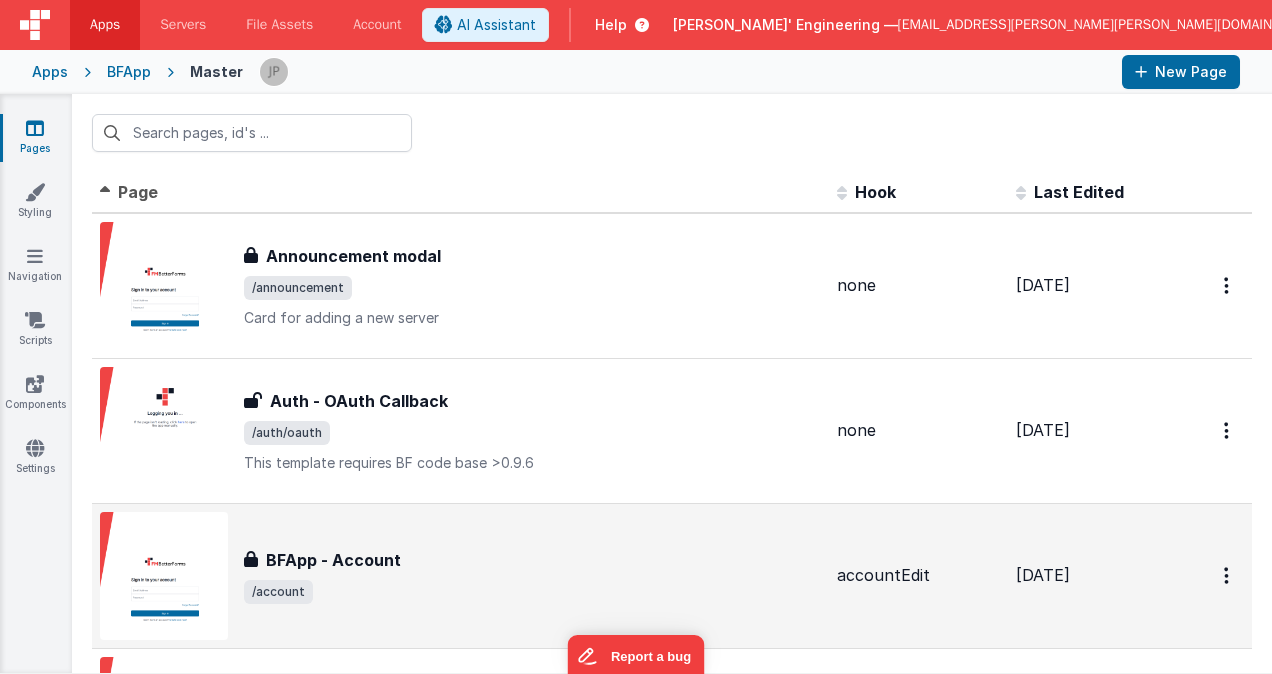 click on "BFApp - Account" at bounding box center [532, 560] 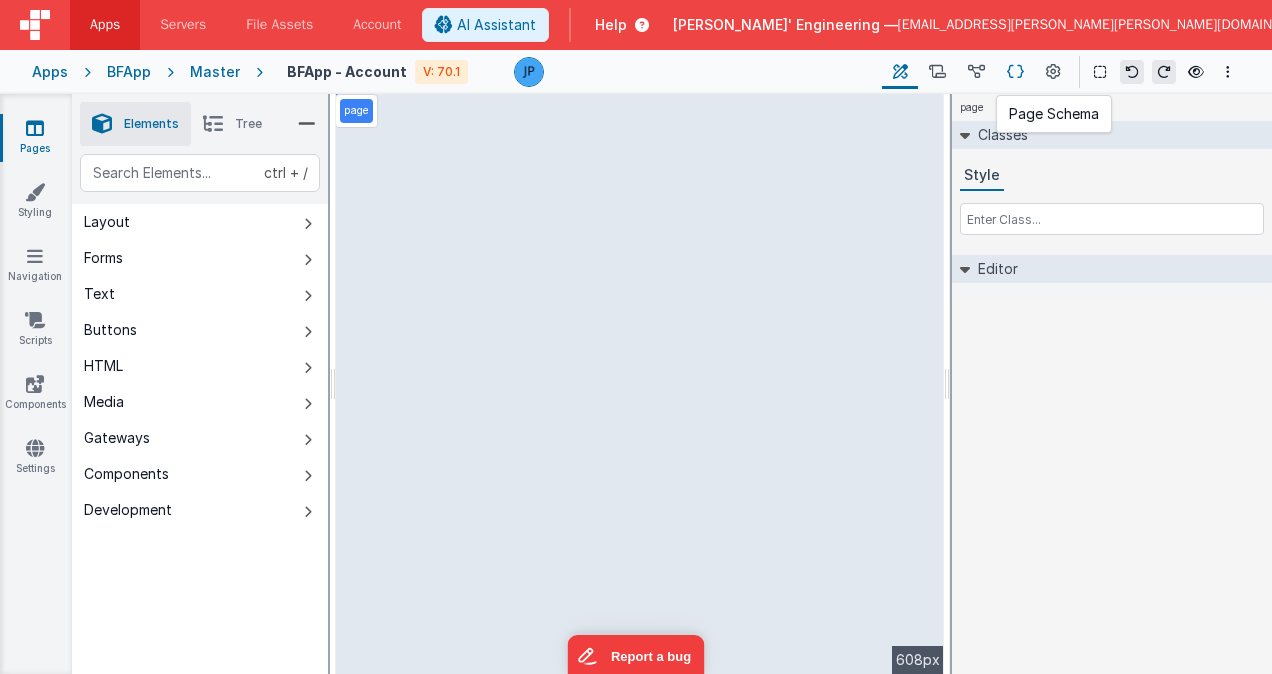 click at bounding box center [1015, 72] 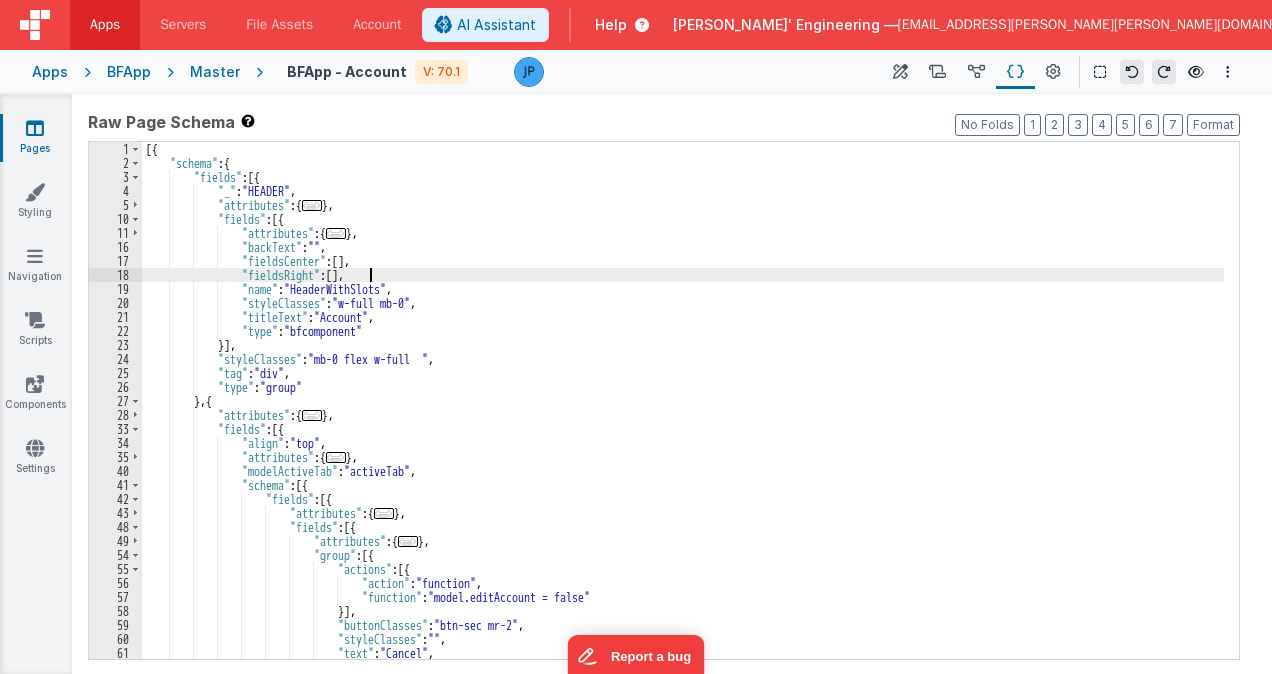 click on "[{      "schema" :  {           "fields" :  [{                "_" :  "HEADER" ,                "attributes" :  { ... } ,                "fields" :  [{                     "attributes" :  { ... } ,                     "backText" :  "" ,                     "fieldsCenter" :  [ ] ,                     "fieldsRight" :  [ ] ,                     "name" :  "HeaderWithSlots" ,                     "styleClasses" :  "w-full mb-0" ,                     "titleText" :  "Account" ,                     "type" :  "bfcomponent"                }] ,                "styleClasses" :  "mb-0 flex w-full  " ,                "tag" :  "div" ,                "type" :  "group"           } ,  {                "attributes" :  { ... } ,                "fields" :  [{                     "align" :  "top" ,                     "attributes" :  { ... } ,                     "modelActiveTab" :  "activeTab" ,                     "schema" :  [{                          "fields" :  [{                               "attributes" :  { ... } ,      :" at bounding box center (683, 414) 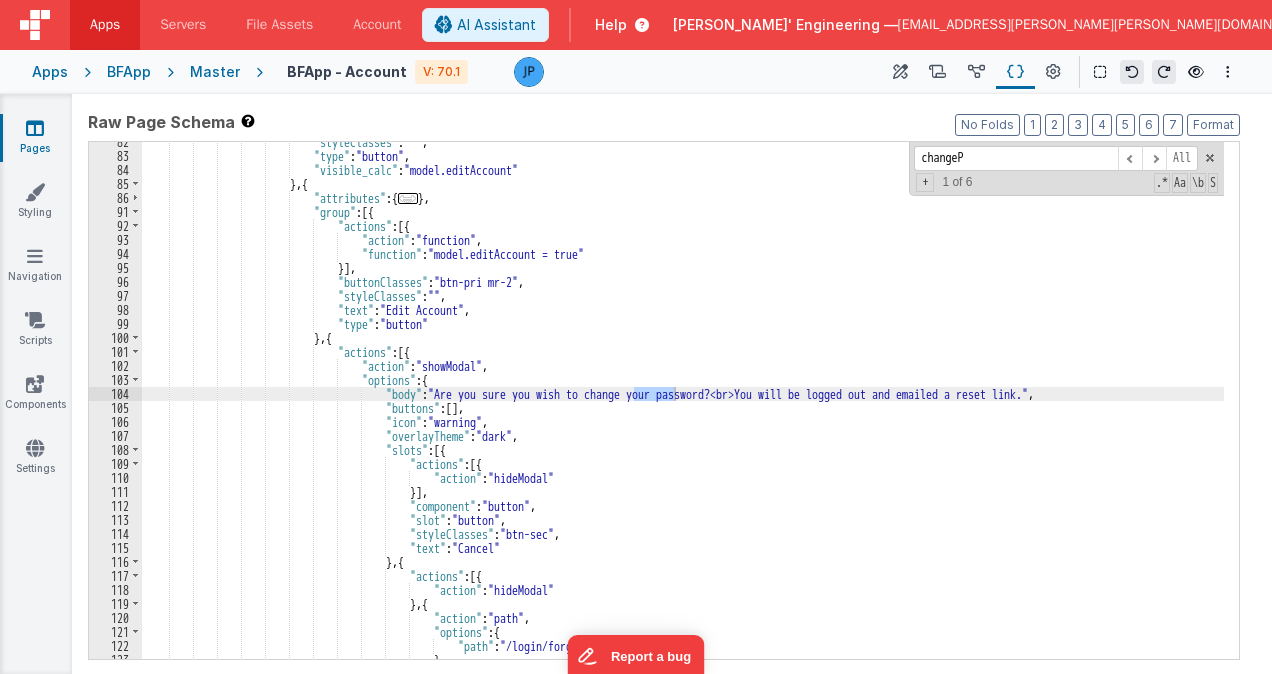scroll, scrollTop: 5593, scrollLeft: 0, axis: vertical 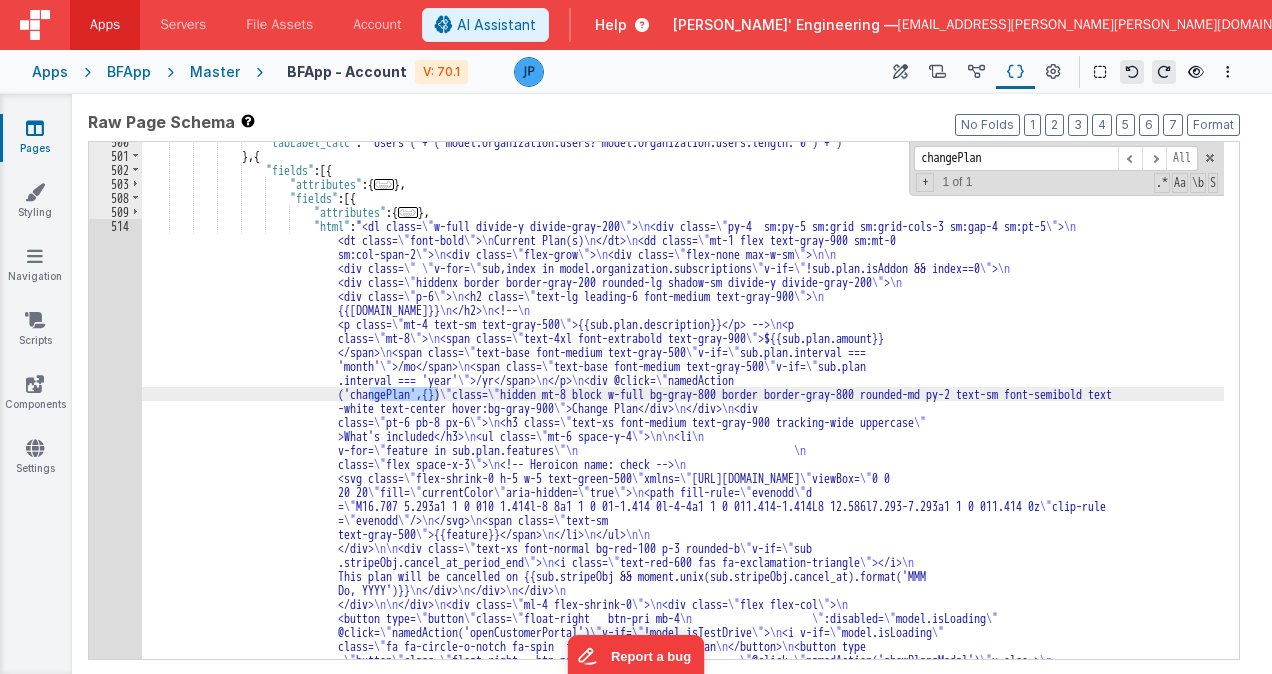 type on "changePlan" 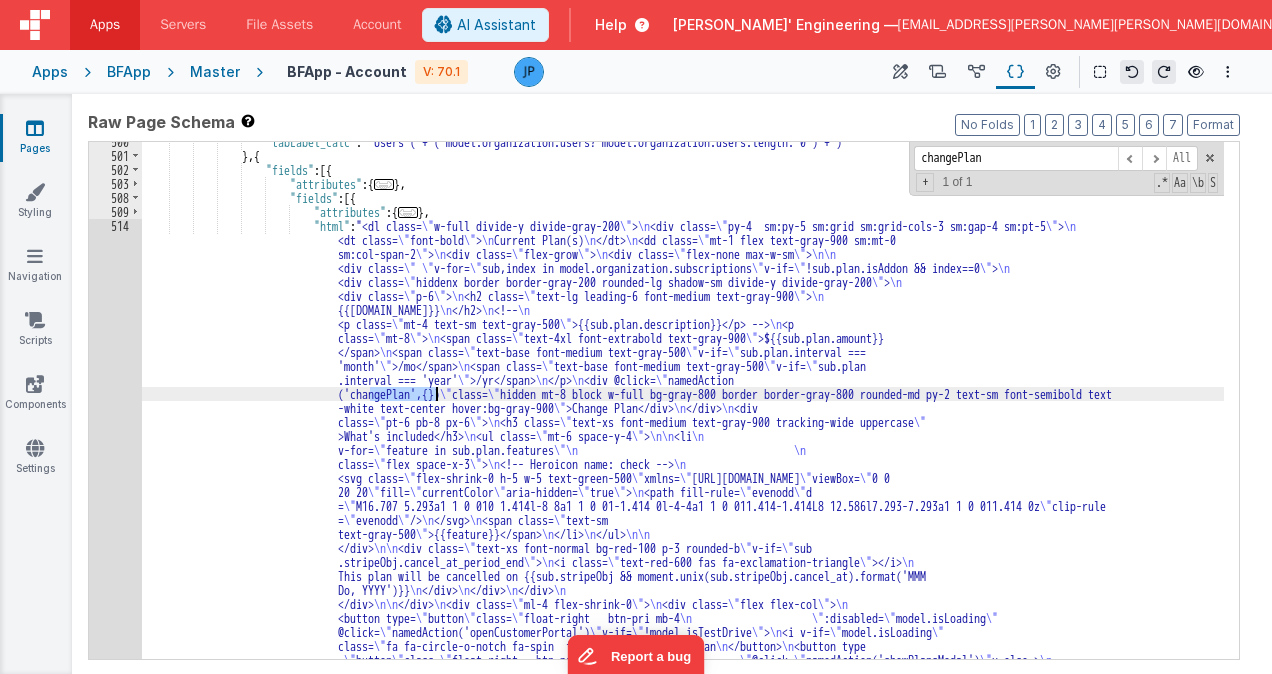 click on "514" at bounding box center [115, 604] 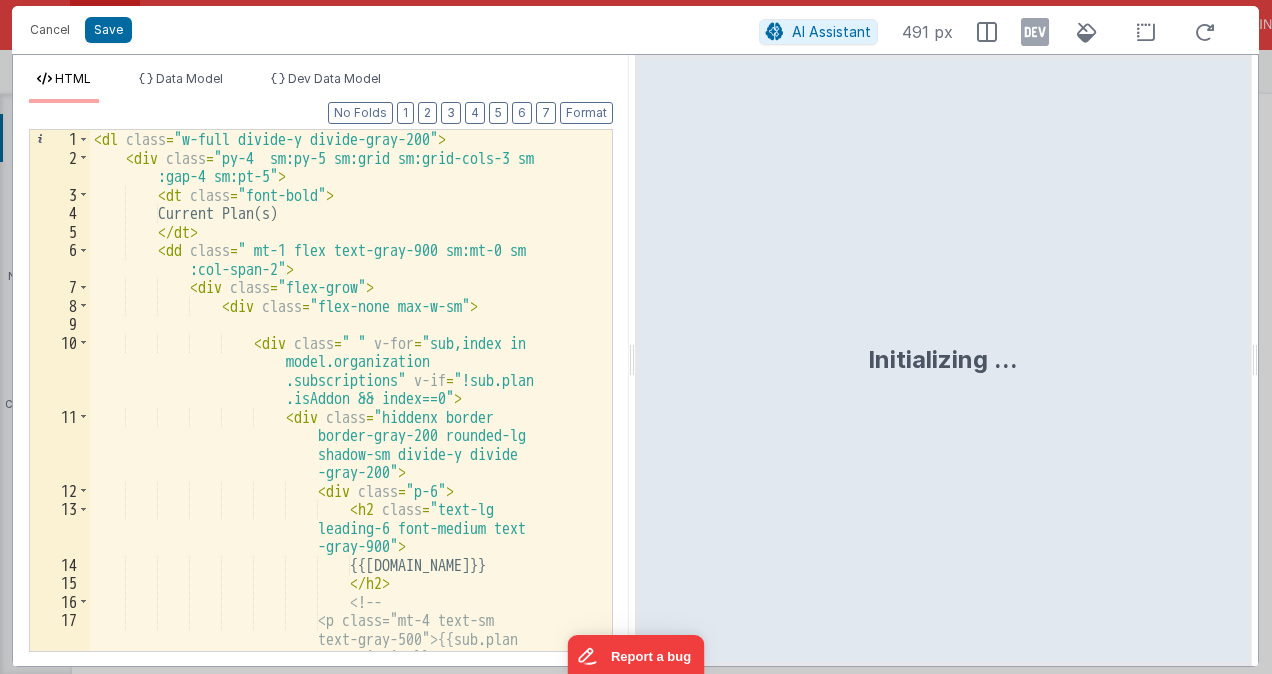 click on "< dl   class = "w-full divide-y divide-gray-200" >      < div   class = "py-4  sm:py-5 sm:grid sm:grid-cols-3 sm          :gap-4 sm:pt-5" >           < dt   class = "font-bold" >               Current Plan(s)           </ dt >           < dd   class = " mt-1 flex text-gray-900 sm:mt-0 sm              :col-span-2" >                < div   class = "flex-grow" >                     < div   class = "flex-none max-w-sm" >                          < div   class = " "   v-for = "sub,index in                           model.organization                          .subscriptions"   v-if = "!sub.plan                          .isAddon && index==0" >                               < div   class = "hiddenx border                               border-gray-200 rounded-lg                               shadow-sm divide-y divide" at bounding box center [343, 409] 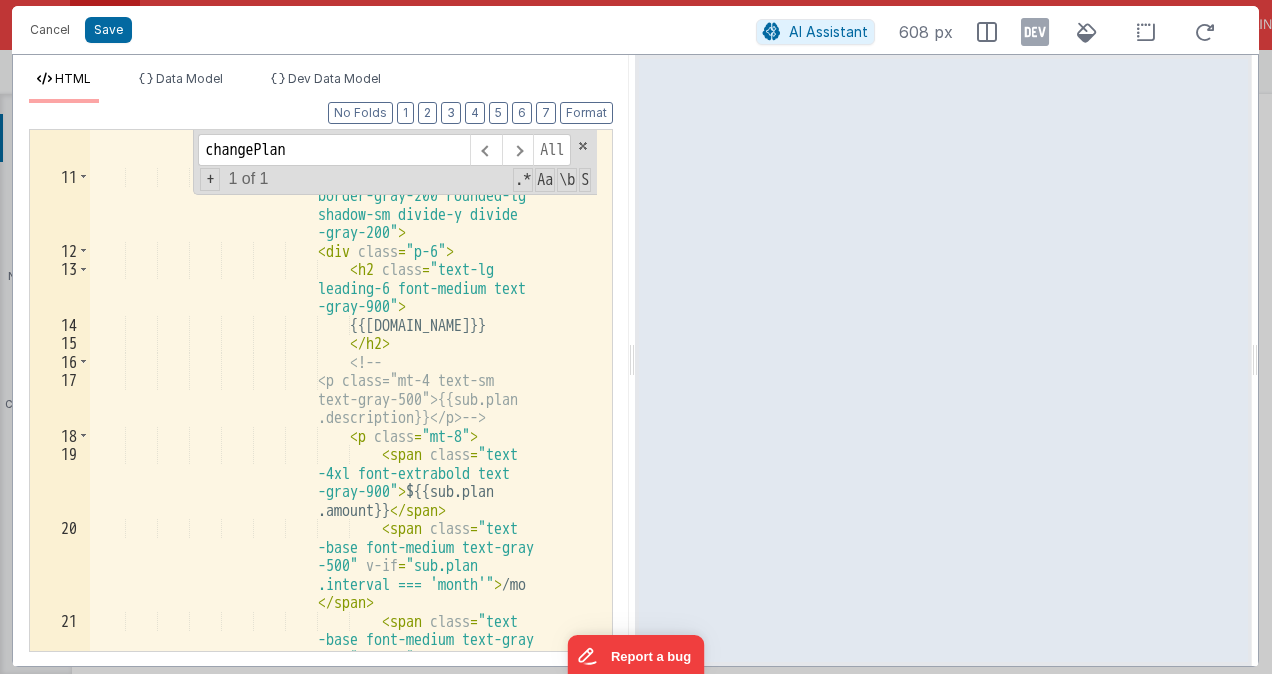 scroll, scrollTop: 0, scrollLeft: 0, axis: both 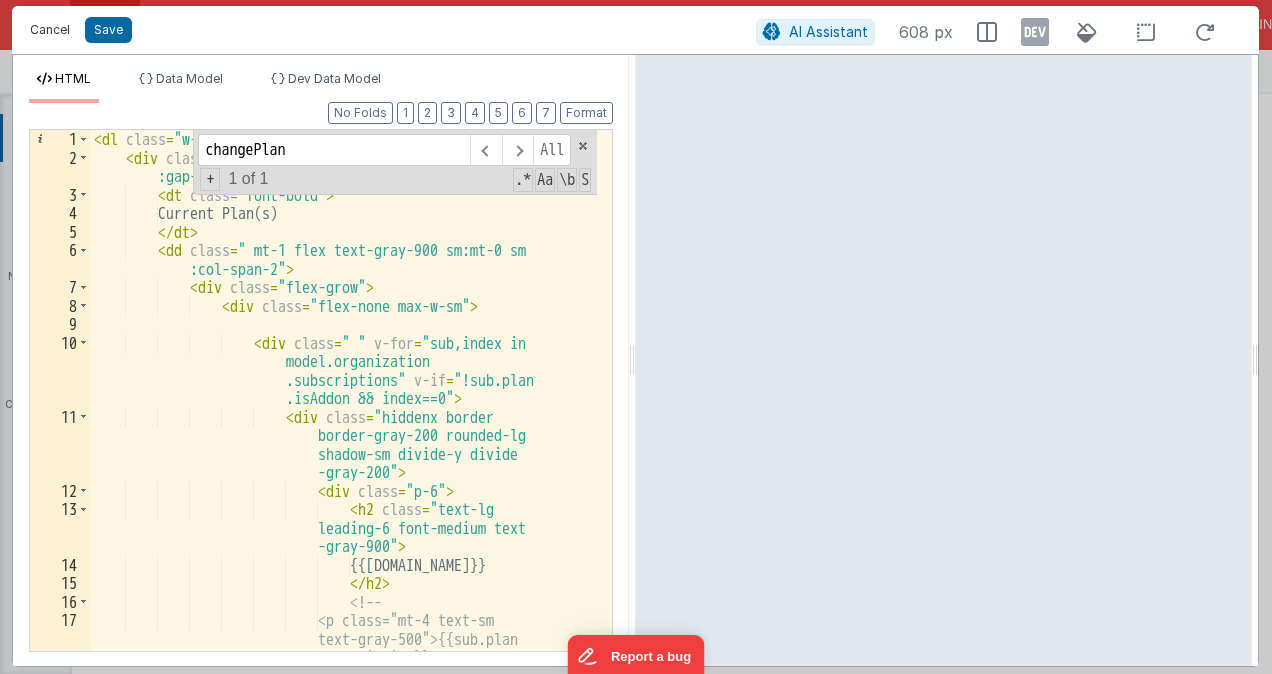 type on "changePlan" 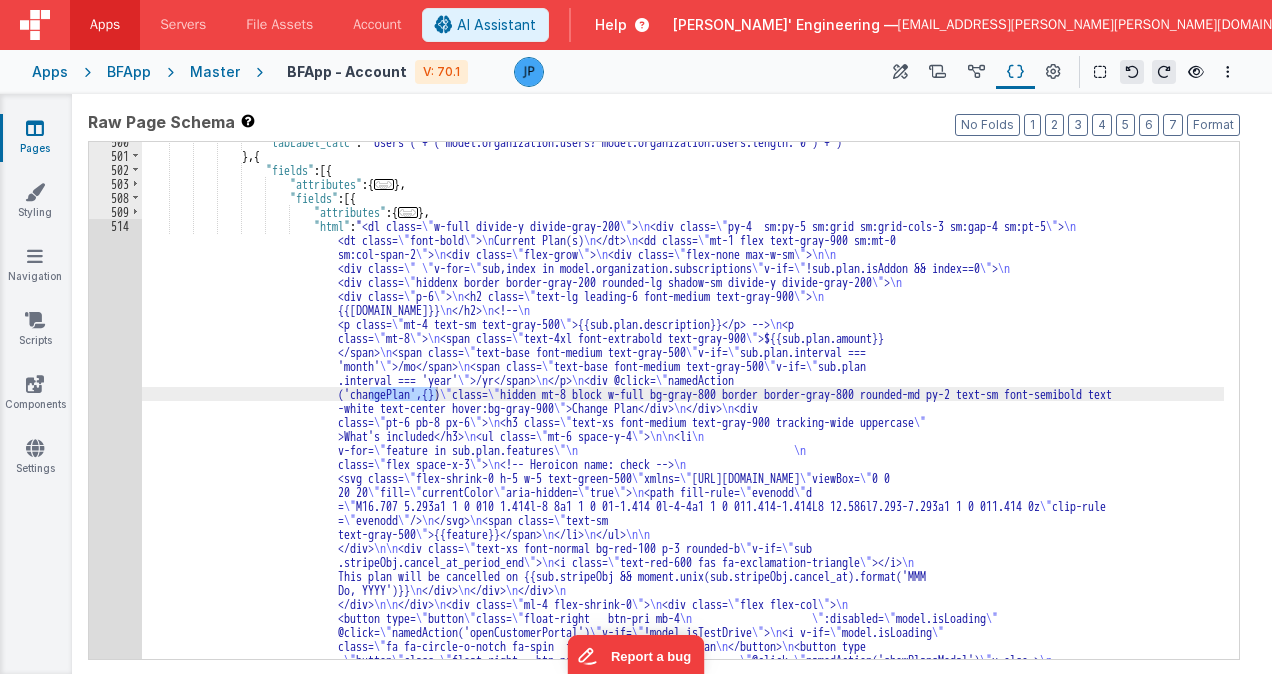 click on ""tabLabel_calc" :  "'Users ('+ ( model.organization.users? model.organization.users.length: 0 ) +')'"                     } ,  {                          "fields" :  [{                               "attributes" :  { ... } ,                               "fields" :  [{                                    "attributes" :  { ... } ,                                    "html" :  "<dl class= \" w-full divide-y divide-gray-200 \" > \n     <div class= \" py-4  sm:py-5 sm:grid sm:grid-cols-3 sm:gap-4 sm:pt-5 \" > \n                                           <dt class= \" font-bold \" > \n             Current Plan(s) \n         </dt> \n         <dd class= \"  mt-1 flex text-gray-900 sm:mt-0                                   sm:col-span-2 \" > \n             <div class= \" flex-grow \" > \n                 <div class= \" flex-none max-w-sm \" > \n\n" at bounding box center (683, 785) 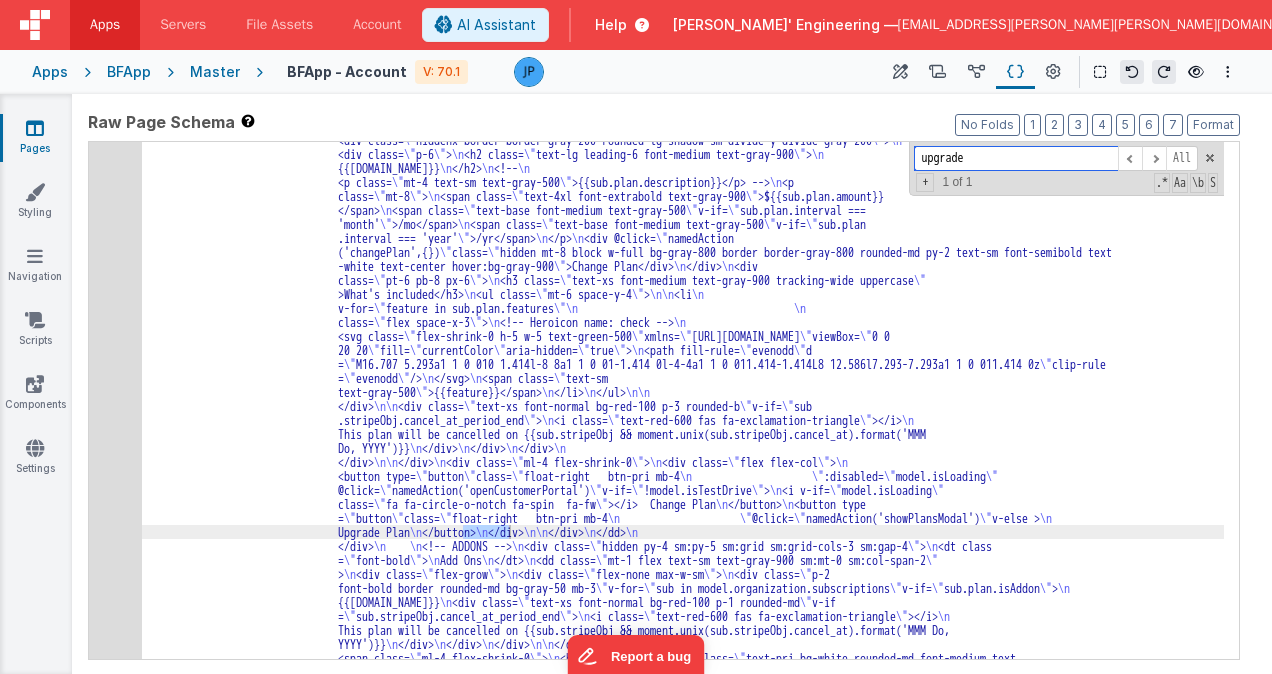 scroll, scrollTop: 5735, scrollLeft: 0, axis: vertical 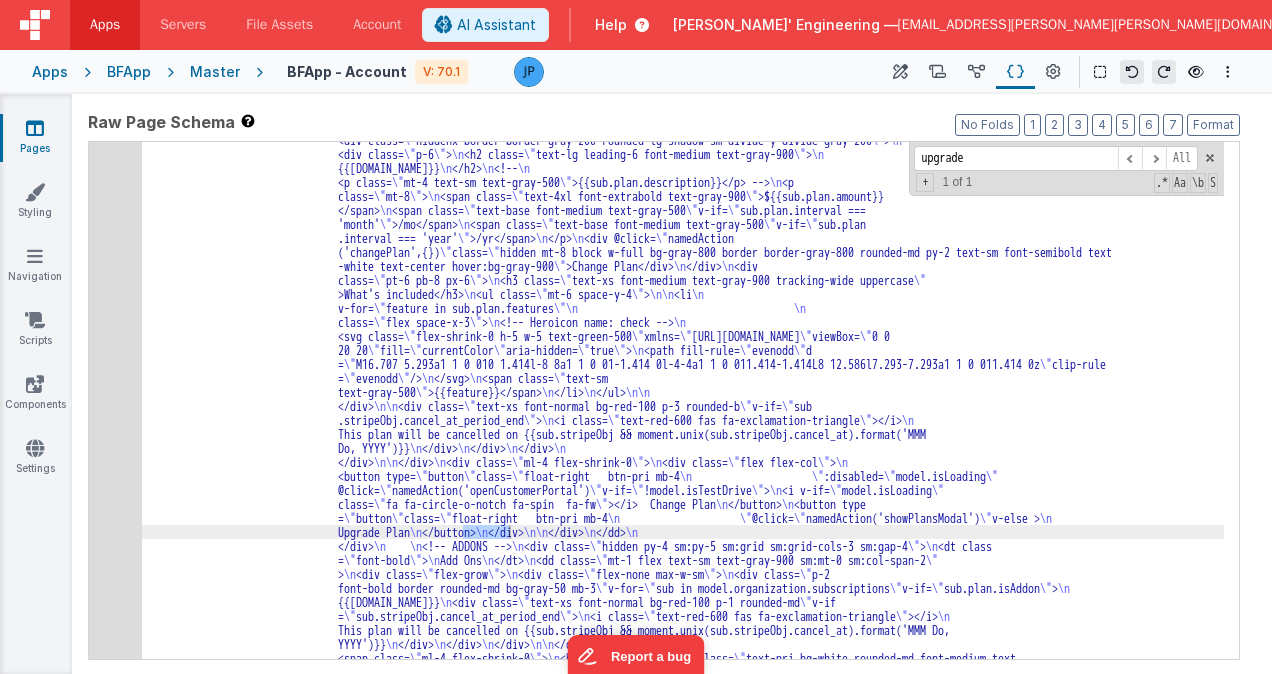 click on "514" at bounding box center [115, 462] 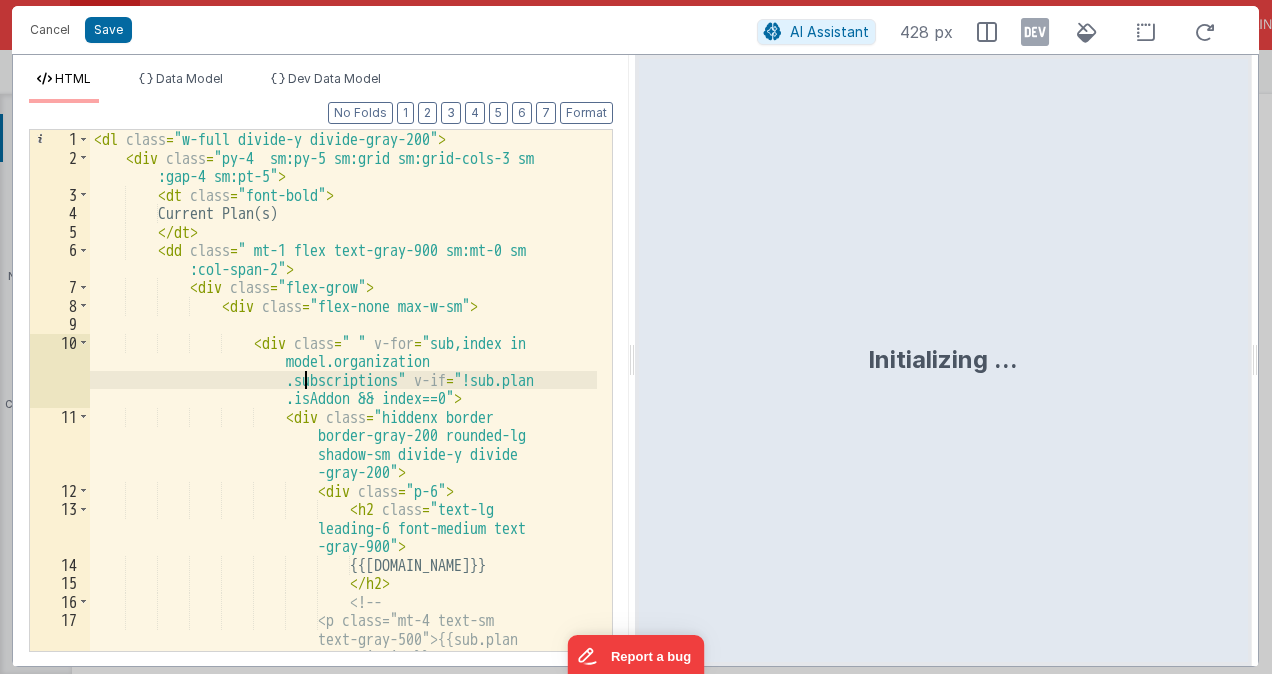 click on "< dl   class = "w-full divide-y divide-gray-200" >      < div   class = "py-4  sm:py-5 sm:grid sm:grid-cols-3 sm          :gap-4 sm:pt-5" >           < dt   class = "font-bold" >               Current Plan(s)           </ dt >           < dd   class = " mt-1 flex text-gray-900 sm:mt-0 sm              :col-span-2" >                < div   class = "flex-grow" >                     < div   class = "flex-none max-w-sm" >                          < div   class = " "   v-for = "sub,index in                           model.organization                          .subscriptions"   v-if = "!sub.plan                          .isAddon && index==0" >                               < div   class = "hiddenx border                               border-gray-200 rounded-lg                               shadow-sm divide-y divide" at bounding box center (343, 409) 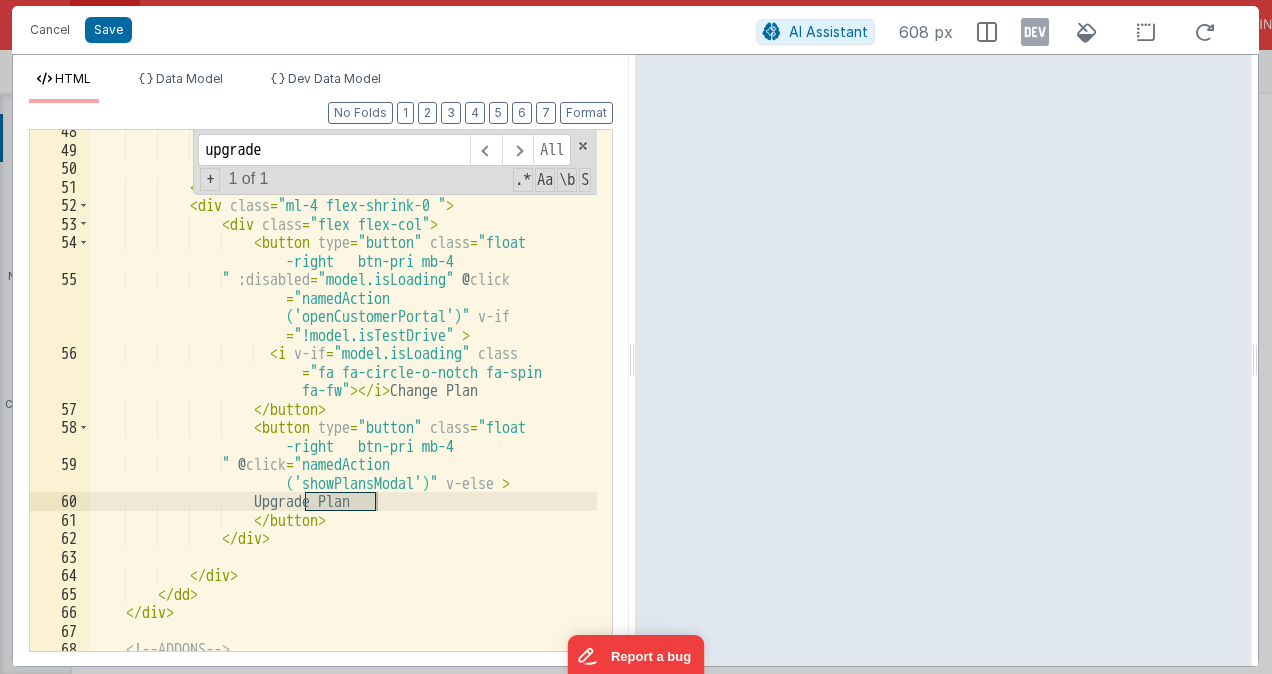 scroll, scrollTop: 1927, scrollLeft: 0, axis: vertical 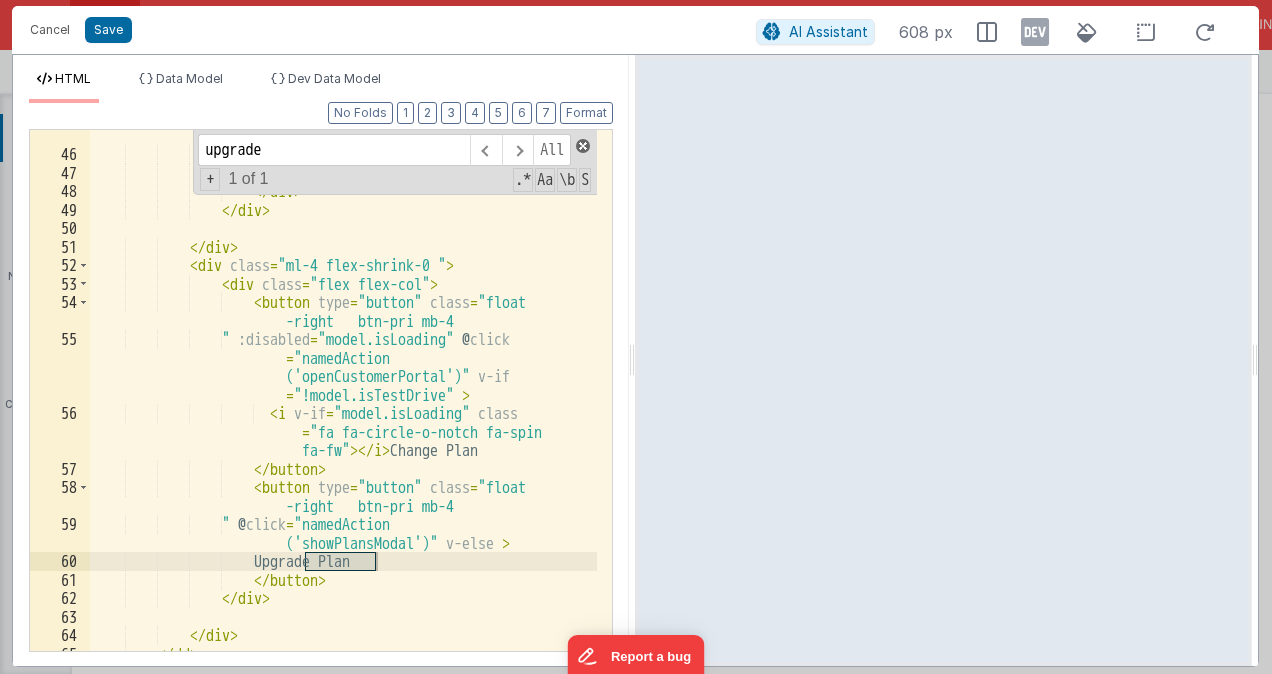 type on "upgrade" 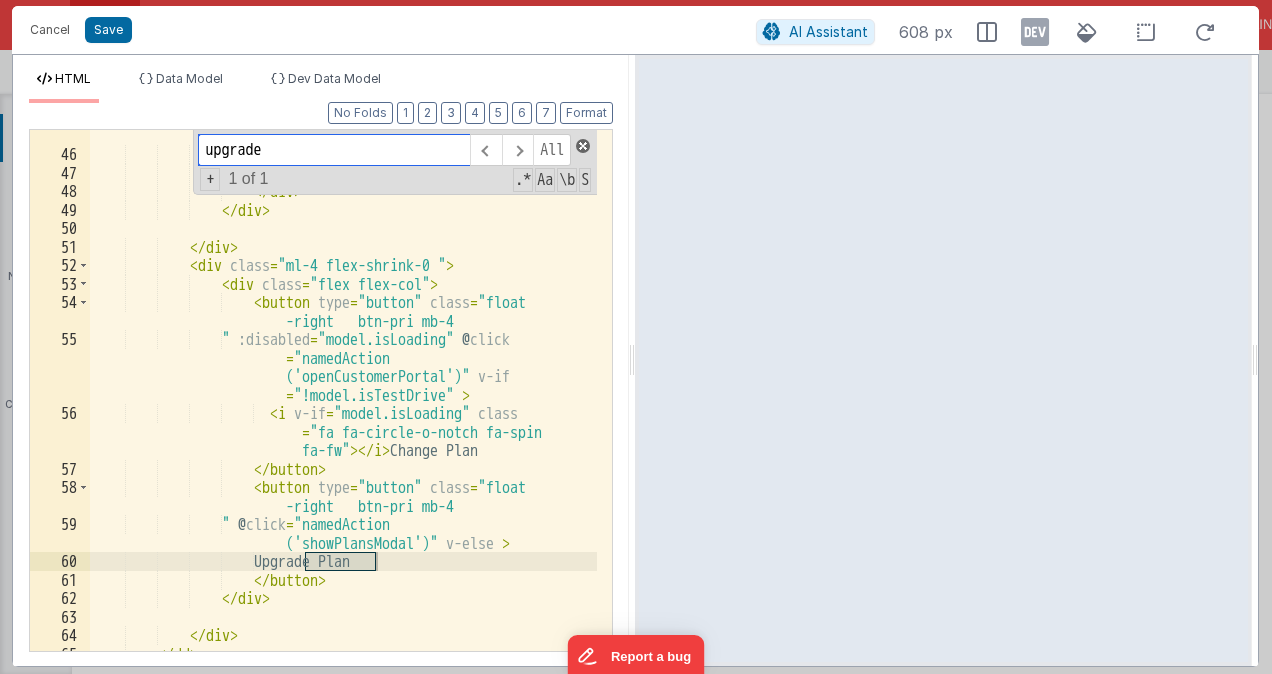 click at bounding box center [583, 146] 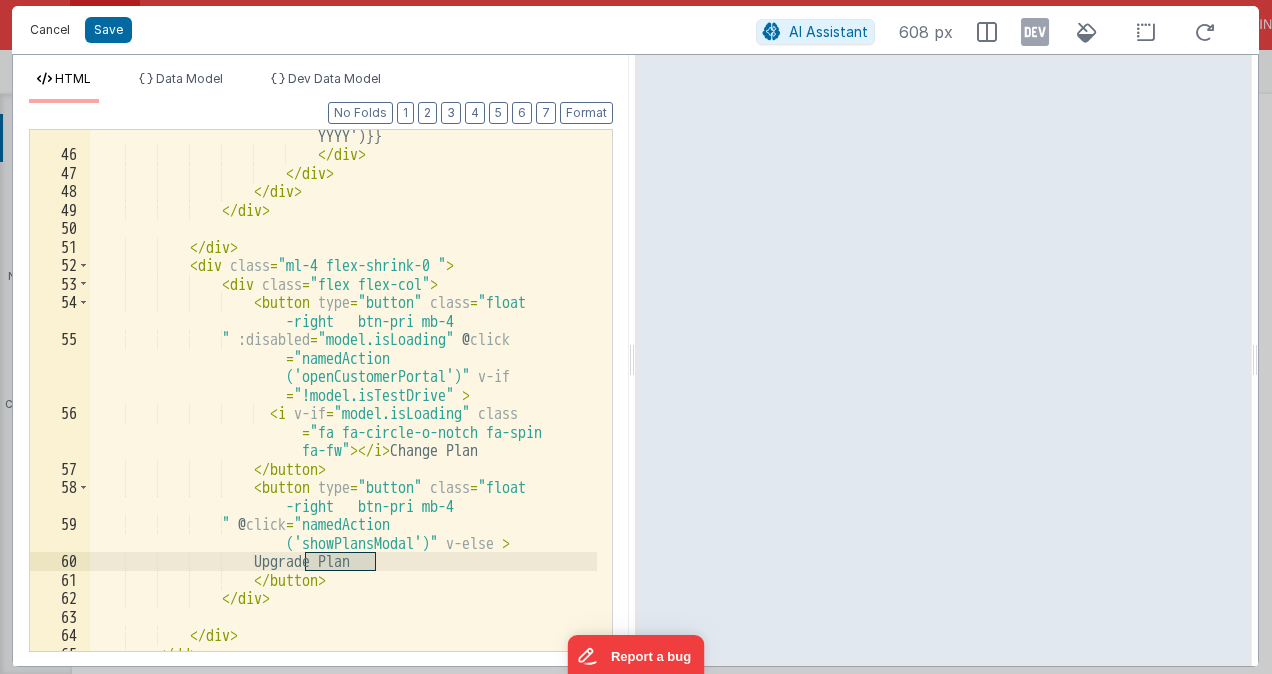 click on "Cancel" at bounding box center (50, 30) 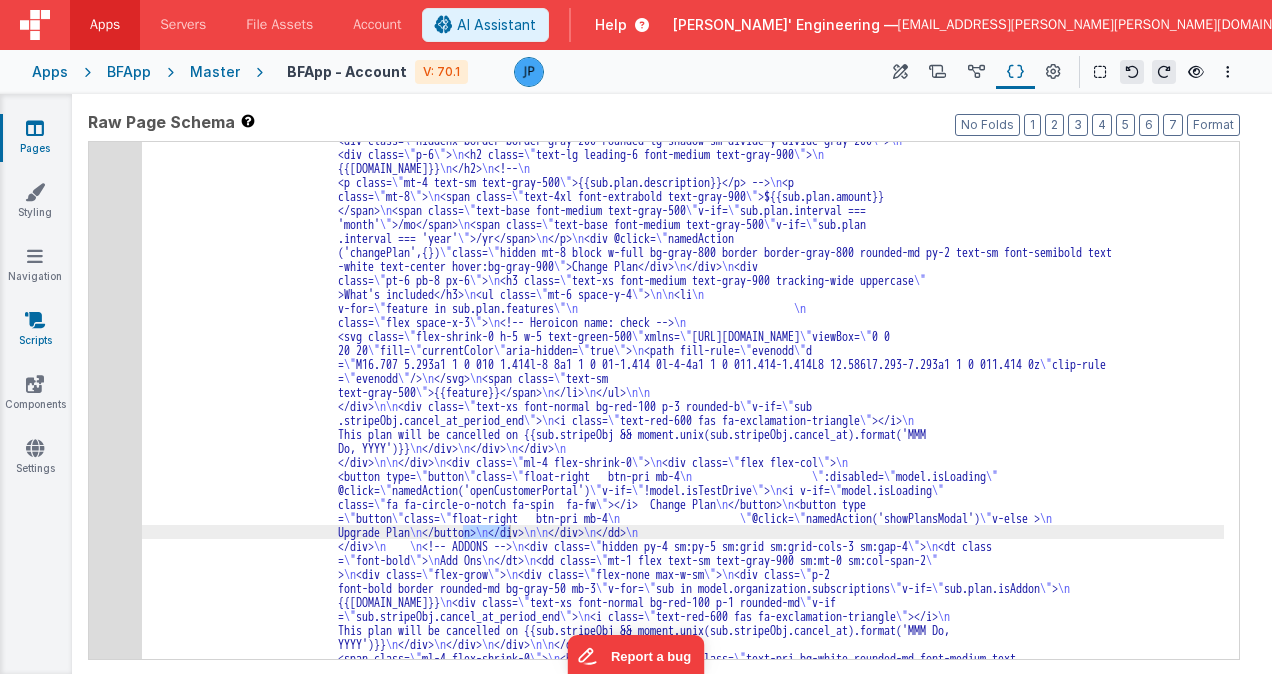 click at bounding box center [35, 320] 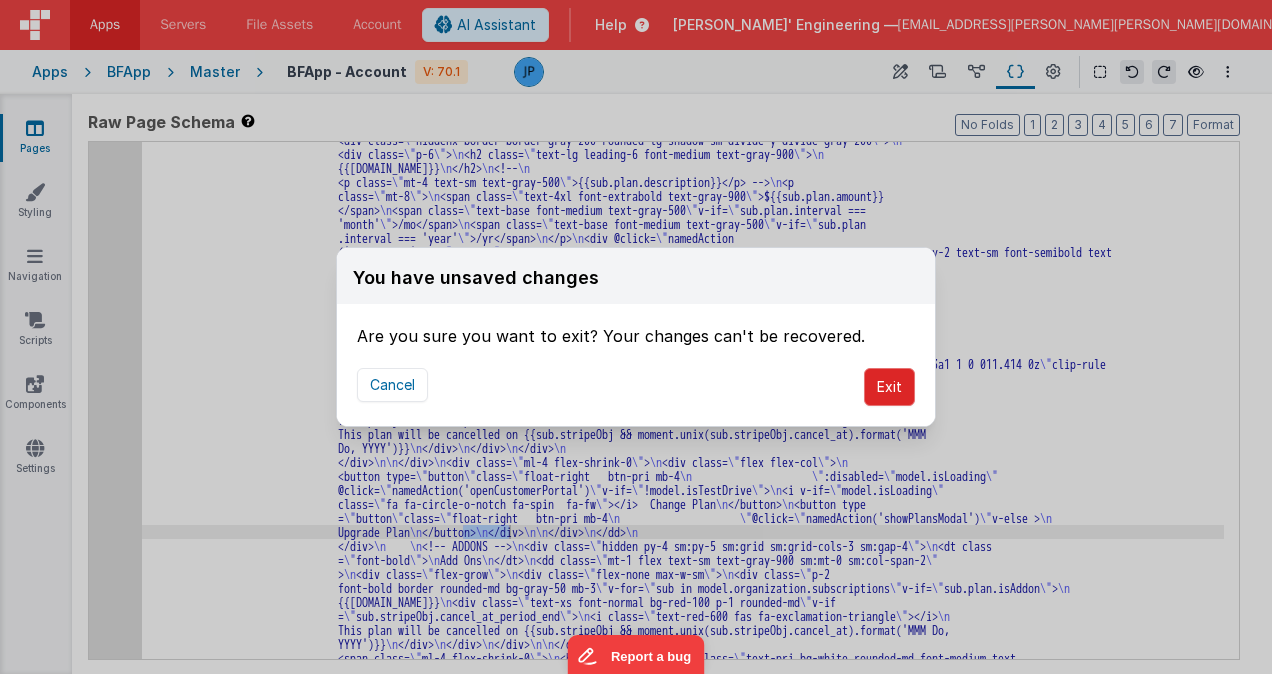 click on "Exit" at bounding box center [889, 387] 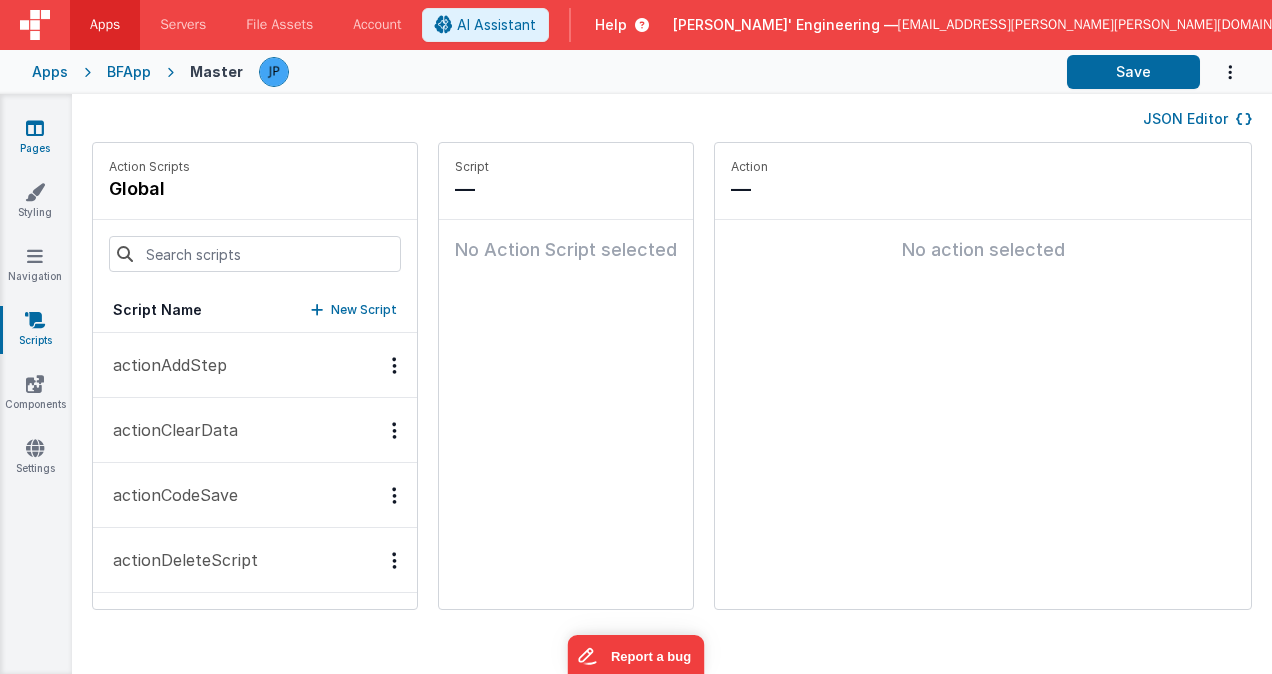click at bounding box center (35, 128) 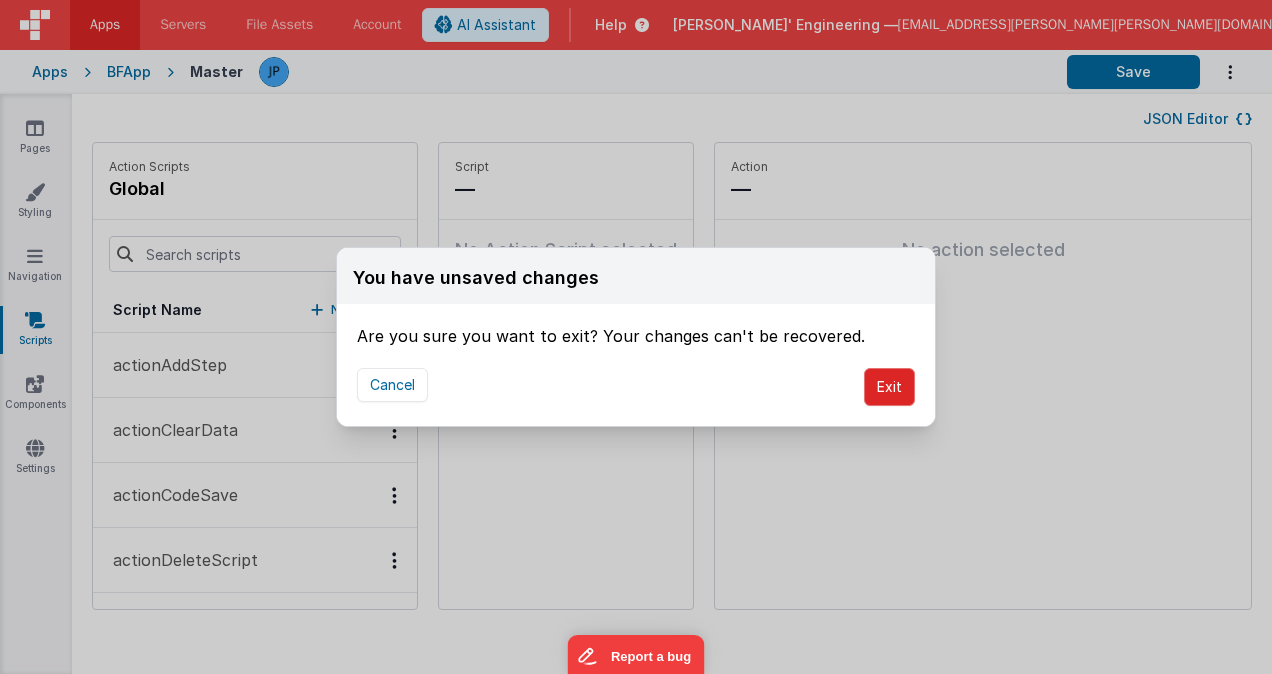 click on "Exit" at bounding box center (889, 387) 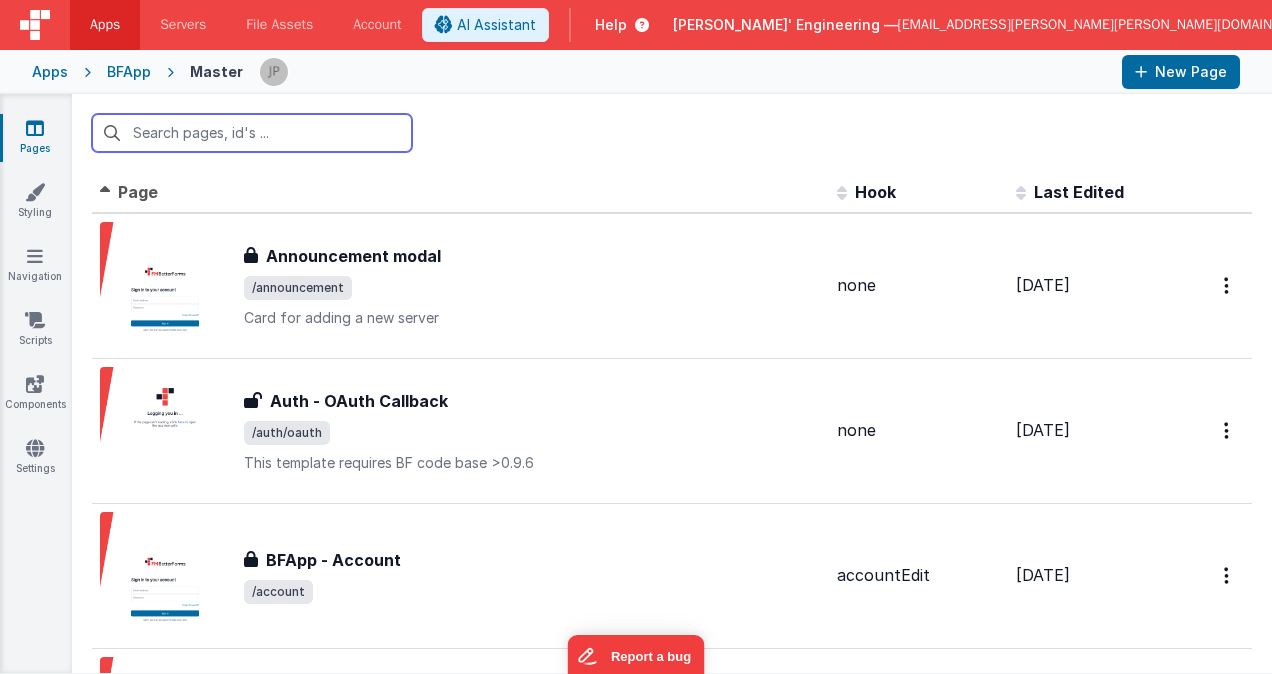 click at bounding box center (252, 133) 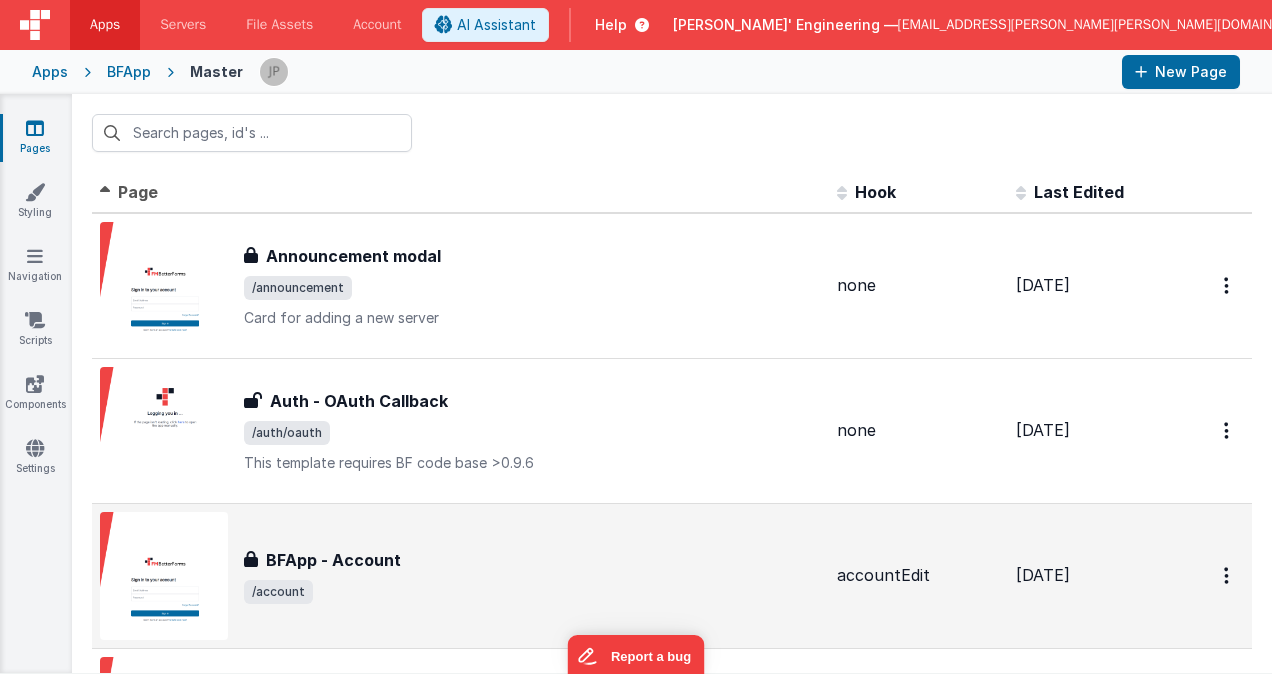 click on "BFApp - Account" at bounding box center (532, 560) 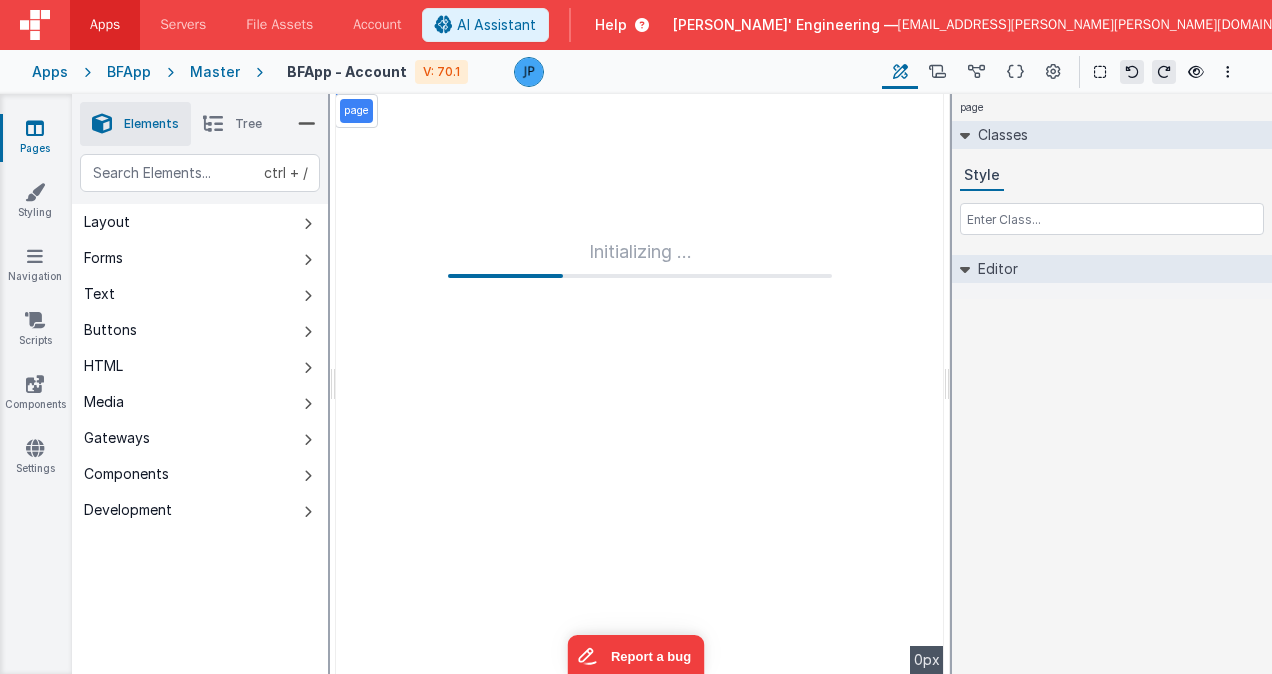 click on "Master" at bounding box center (215, 72) 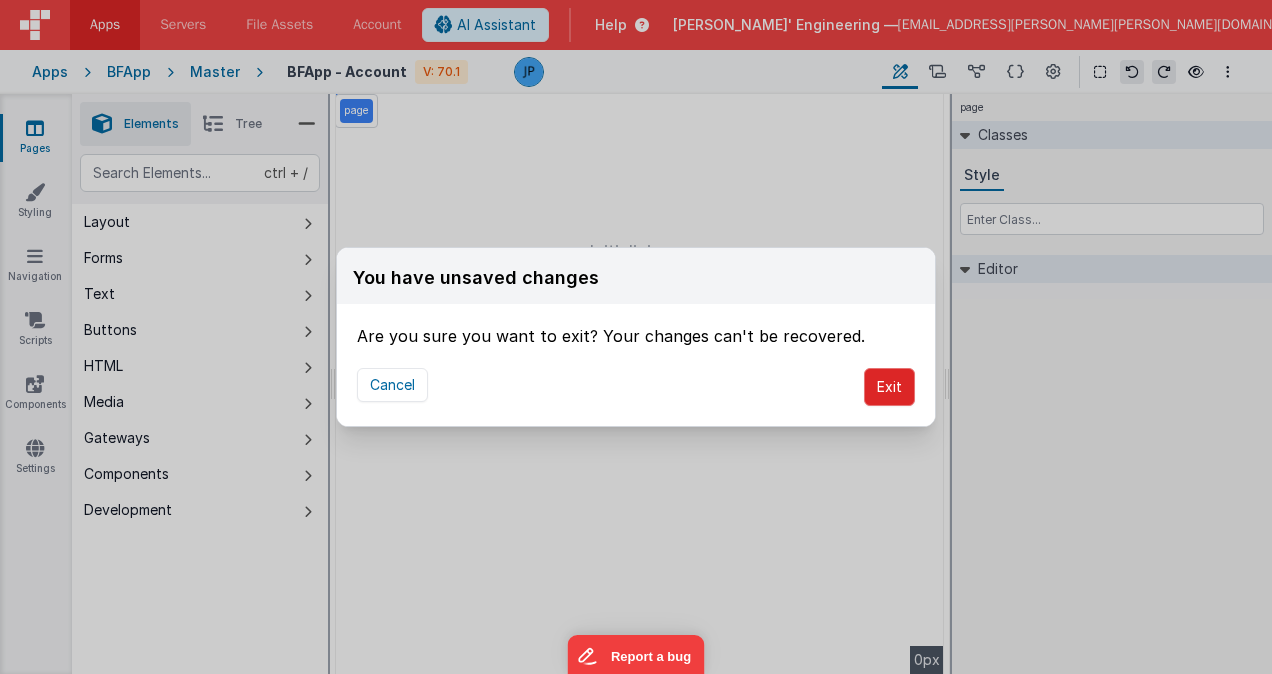 click on "Exit" at bounding box center (889, 387) 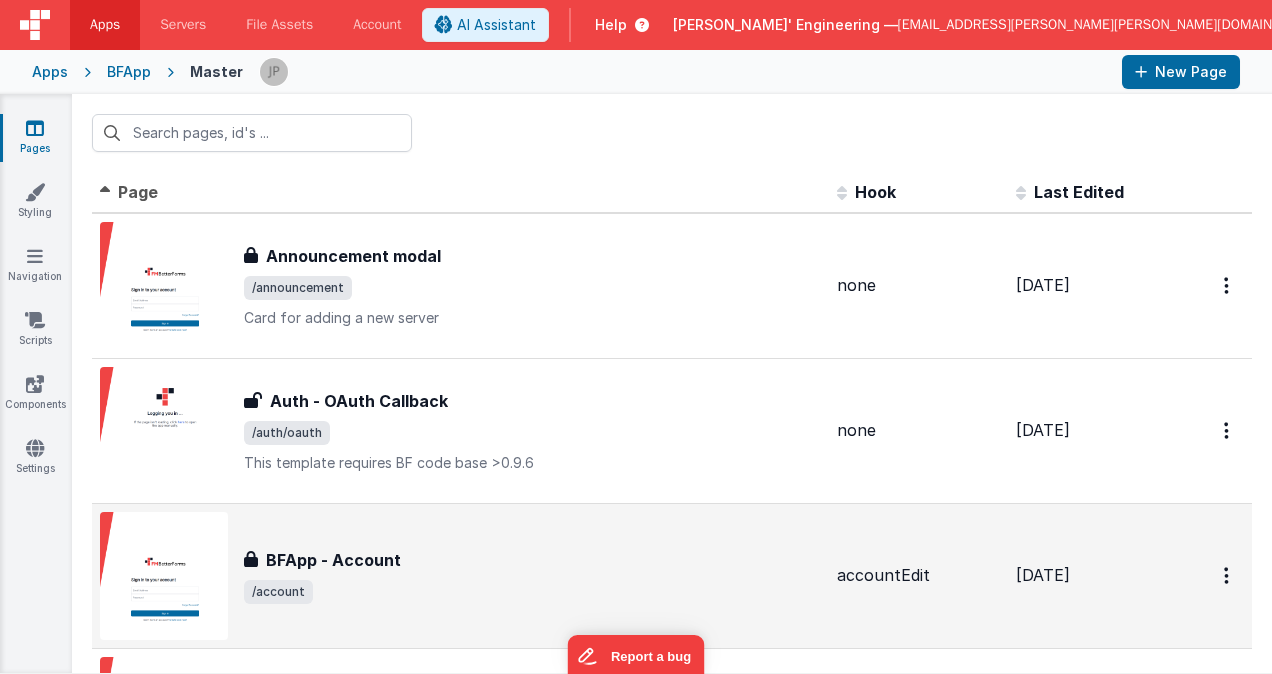 click on "BFApp - Account" at bounding box center (532, 560) 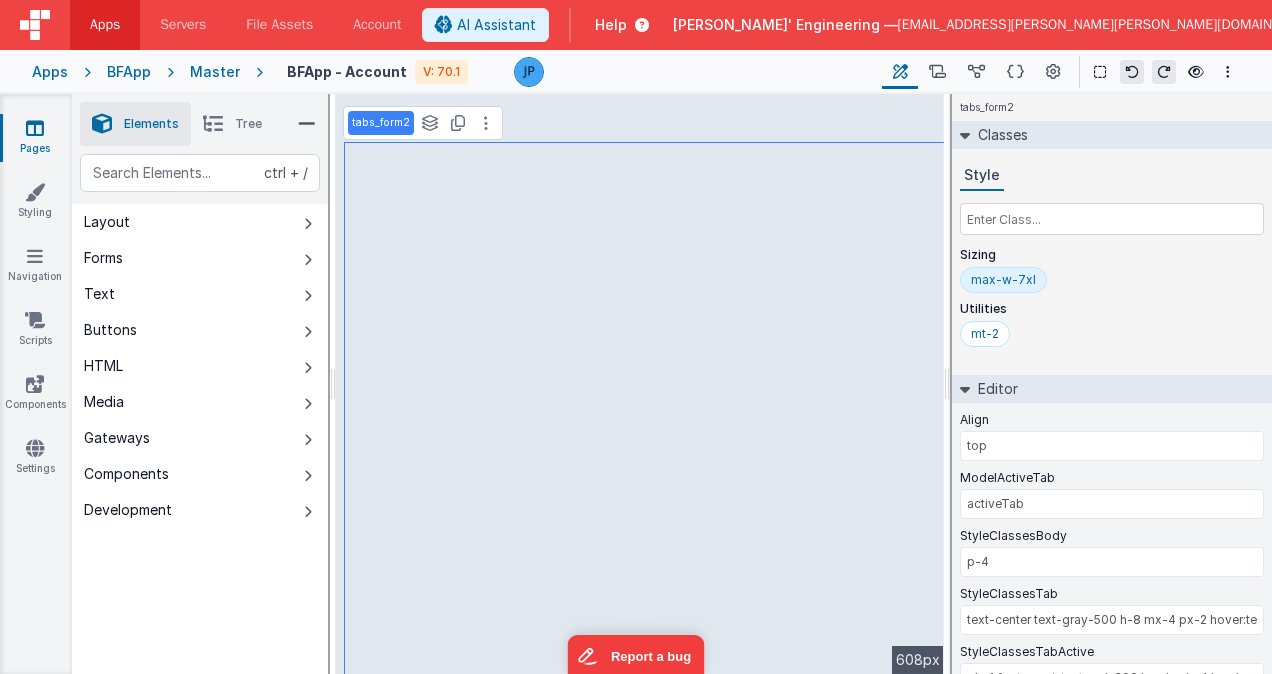 click on "Master" at bounding box center [215, 72] 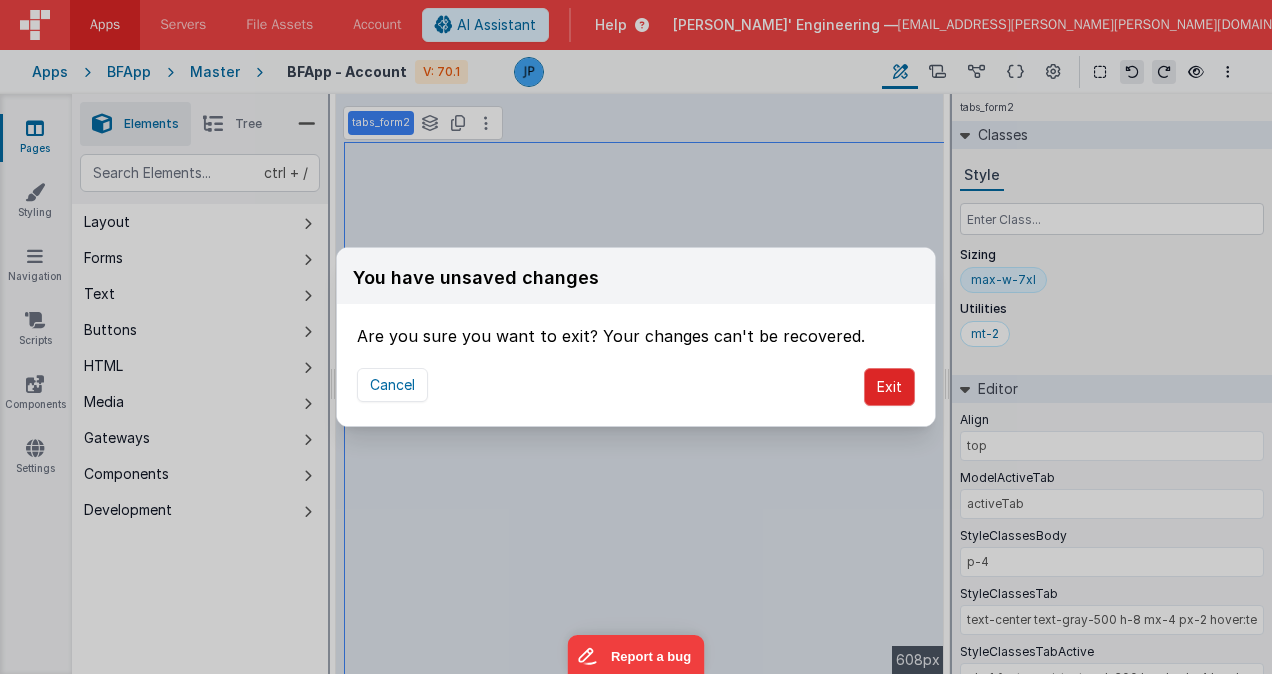 click on "Exit" at bounding box center [889, 387] 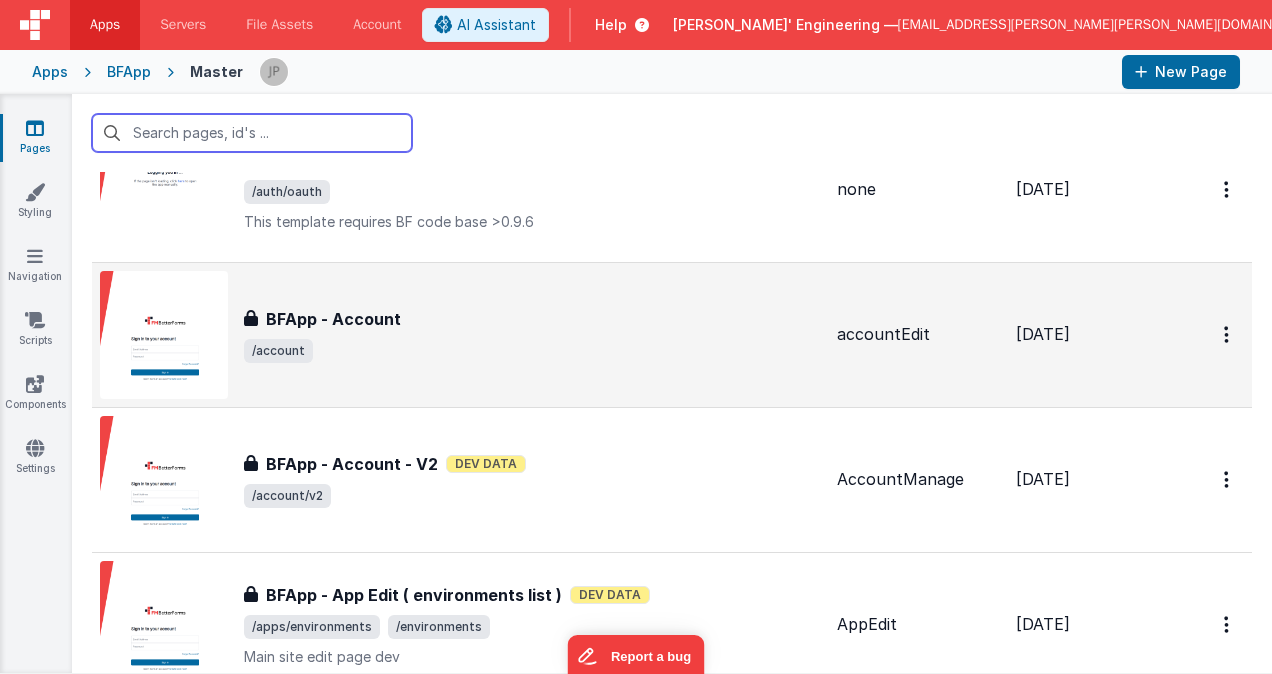 scroll, scrollTop: 300, scrollLeft: 0, axis: vertical 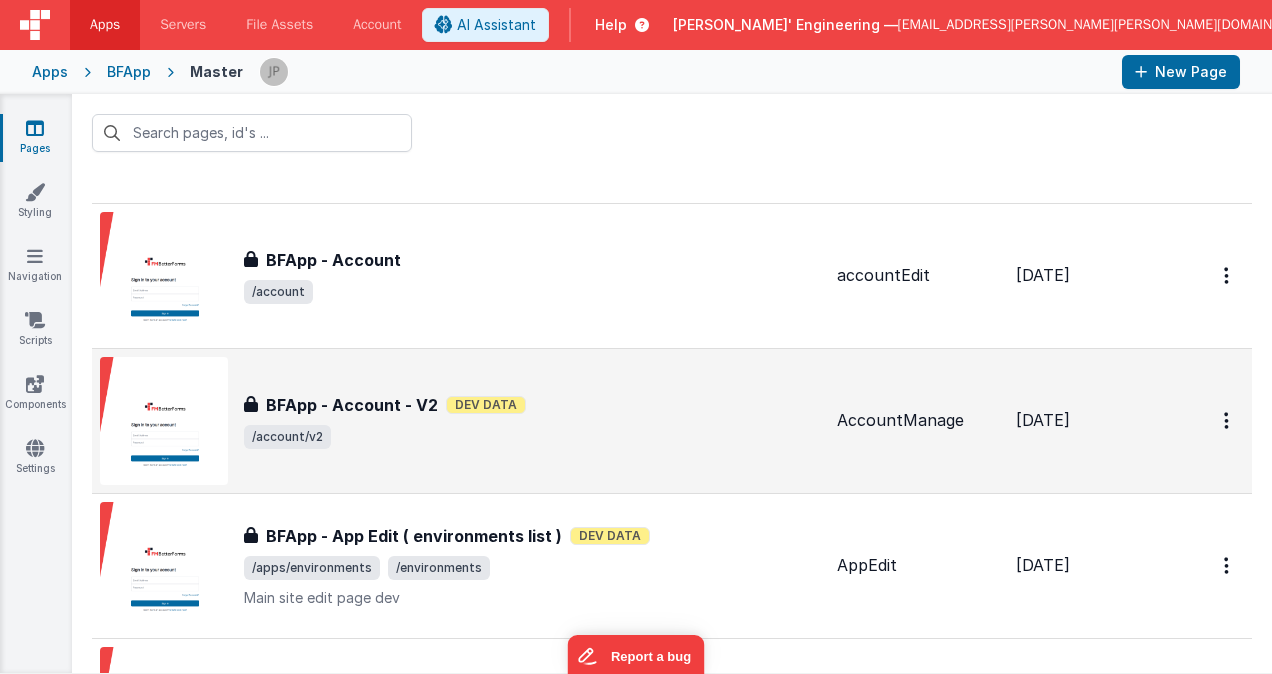 click on "BFApp - Account - V2
Dev Data" at bounding box center [532, 405] 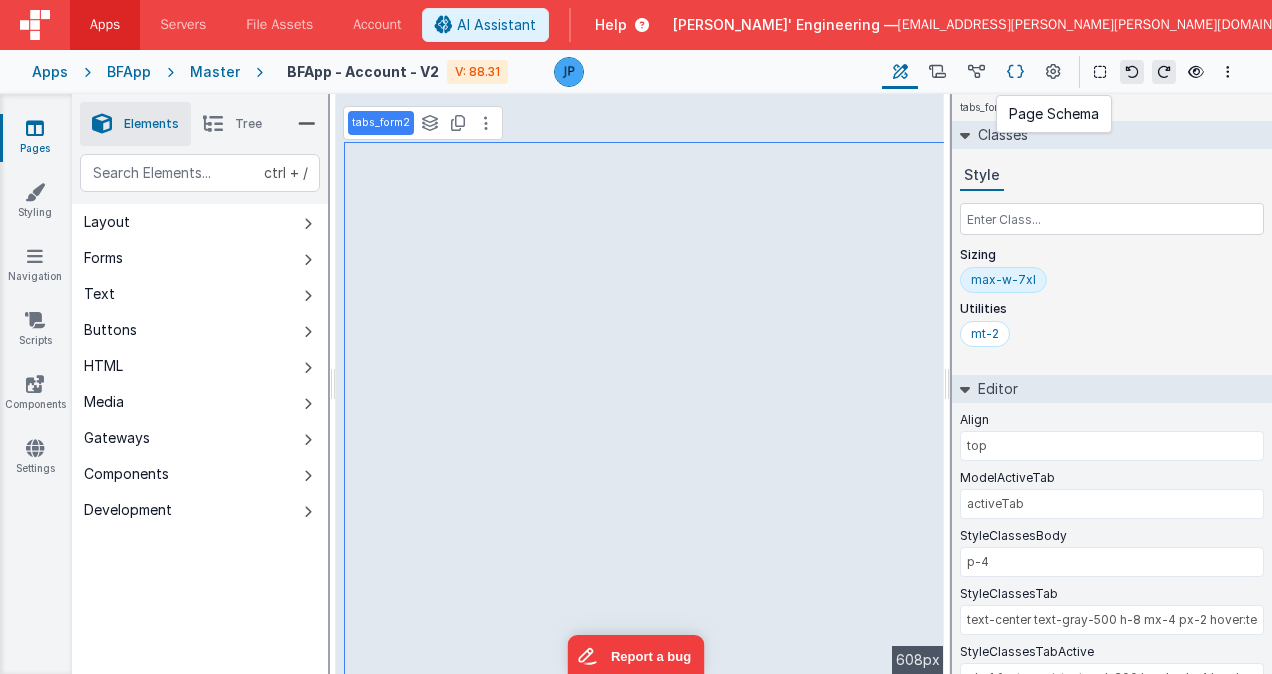 click at bounding box center (1015, 72) 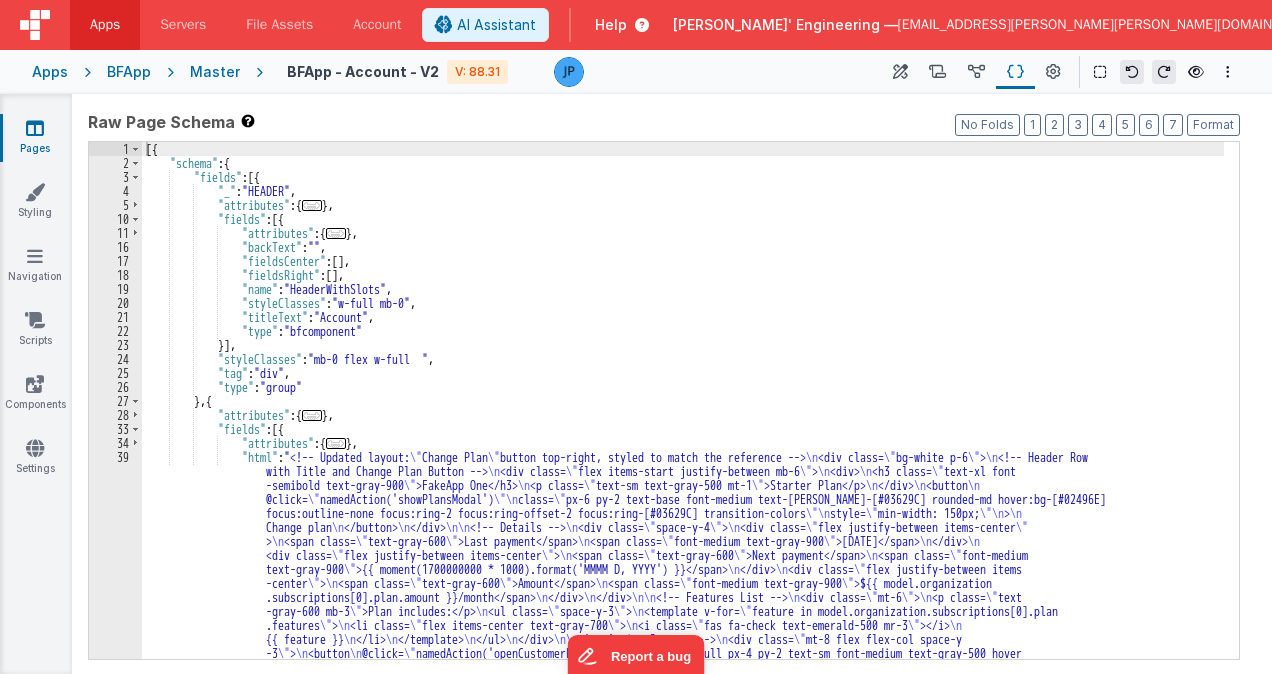 click on "[{      "schema" :  {           "fields" :  [{                "_" :  "HEADER" ,                "attributes" :  { ... } ,                "fields" :  [{                     "attributes" :  { ... } ,                     "backText" :  "" ,                     "fieldsCenter" :  [ ] ,                     "fieldsRight" :  [ ] ,                     "name" :  "HeaderWithSlots" ,                     "styleClasses" :  "w-full mb-0" ,                     "titleText" :  "Account" ,                     "type" :  "bfcomponent"                }] ,                "styleClasses" :  "mb-0 flex w-full  " ,                "tag" :  "div" ,                "type" :  "group"           } ,  {                "attributes" :  { ... } ,                "fields" :  [{                     "attributes" :  { ... } ,                     "html" :  "<!-- Updated layout:  \" Change Plan \"  button top-right, styled to match the reference --> \n <div class= \" bg-white p-6 \" > \n   <!-- Header Row                       \n \" \"" at bounding box center [683, 526] 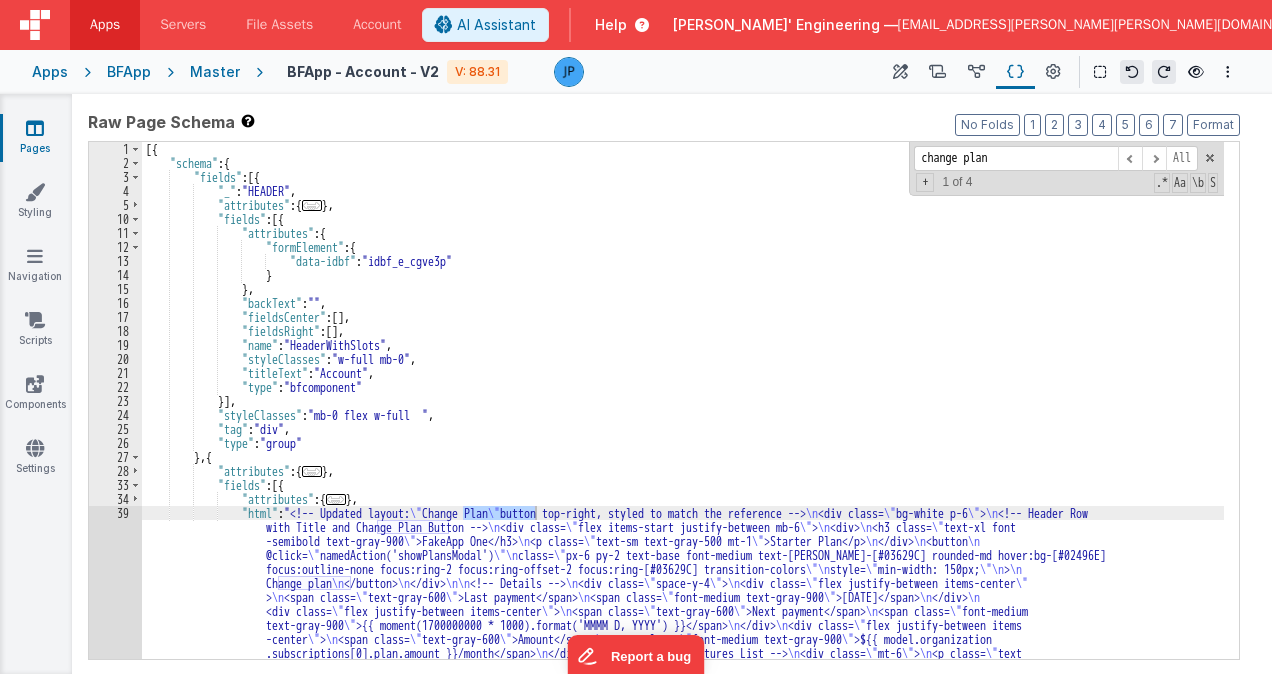 type on "change plan" 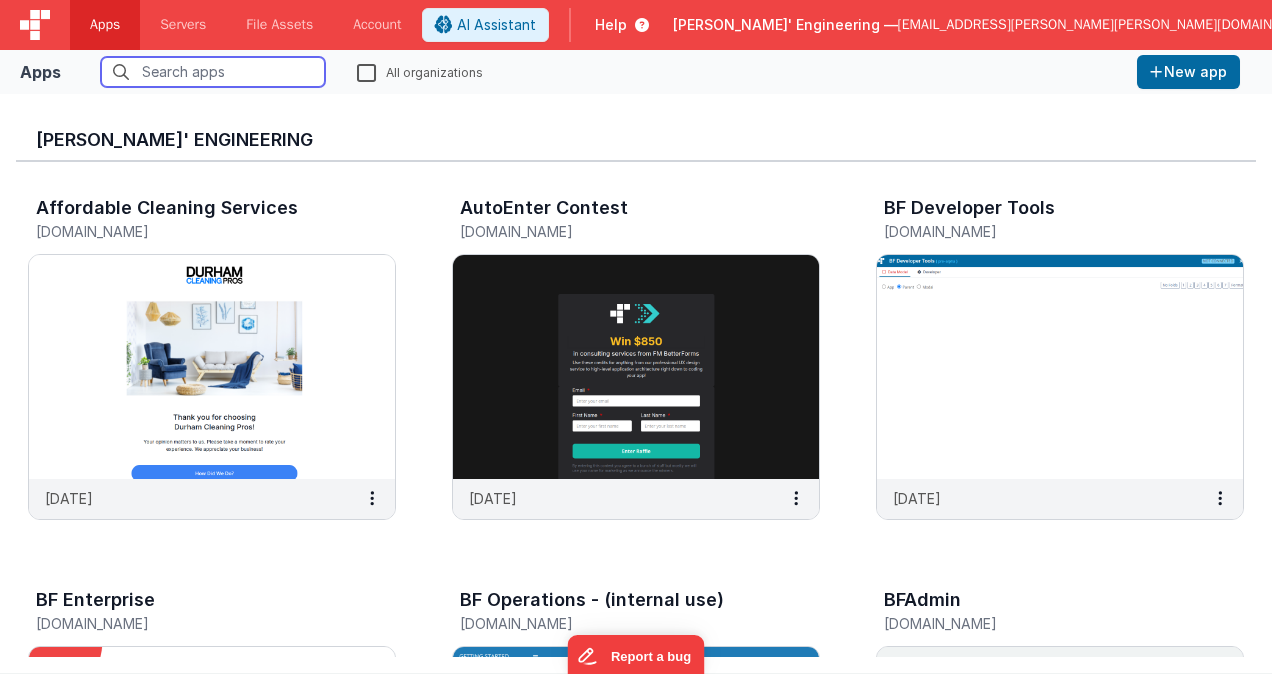 click at bounding box center (213, 72) 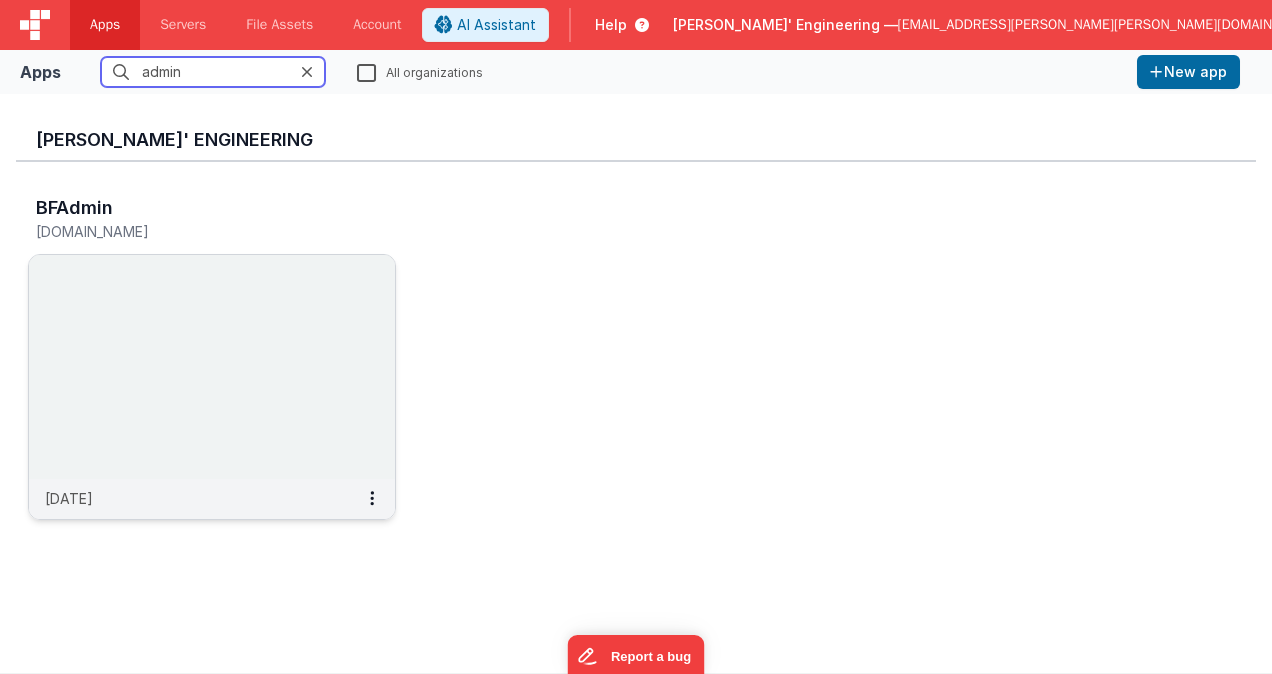 type on "admin" 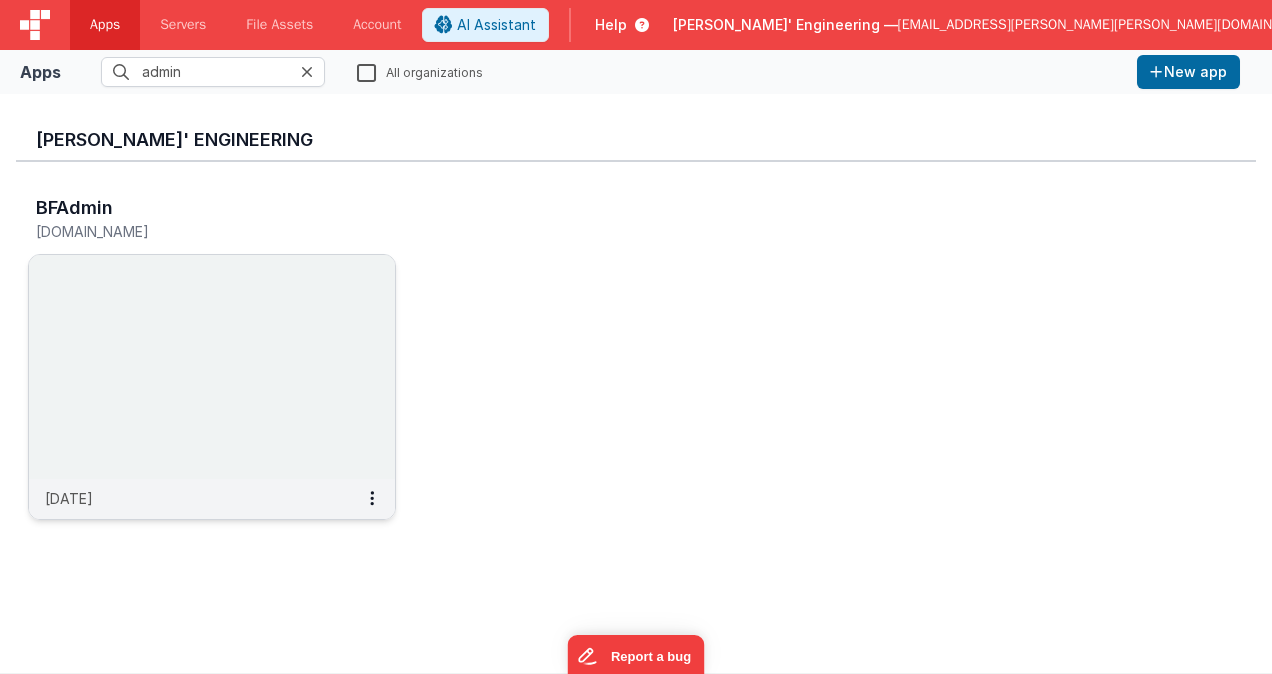 click at bounding box center [212, 367] 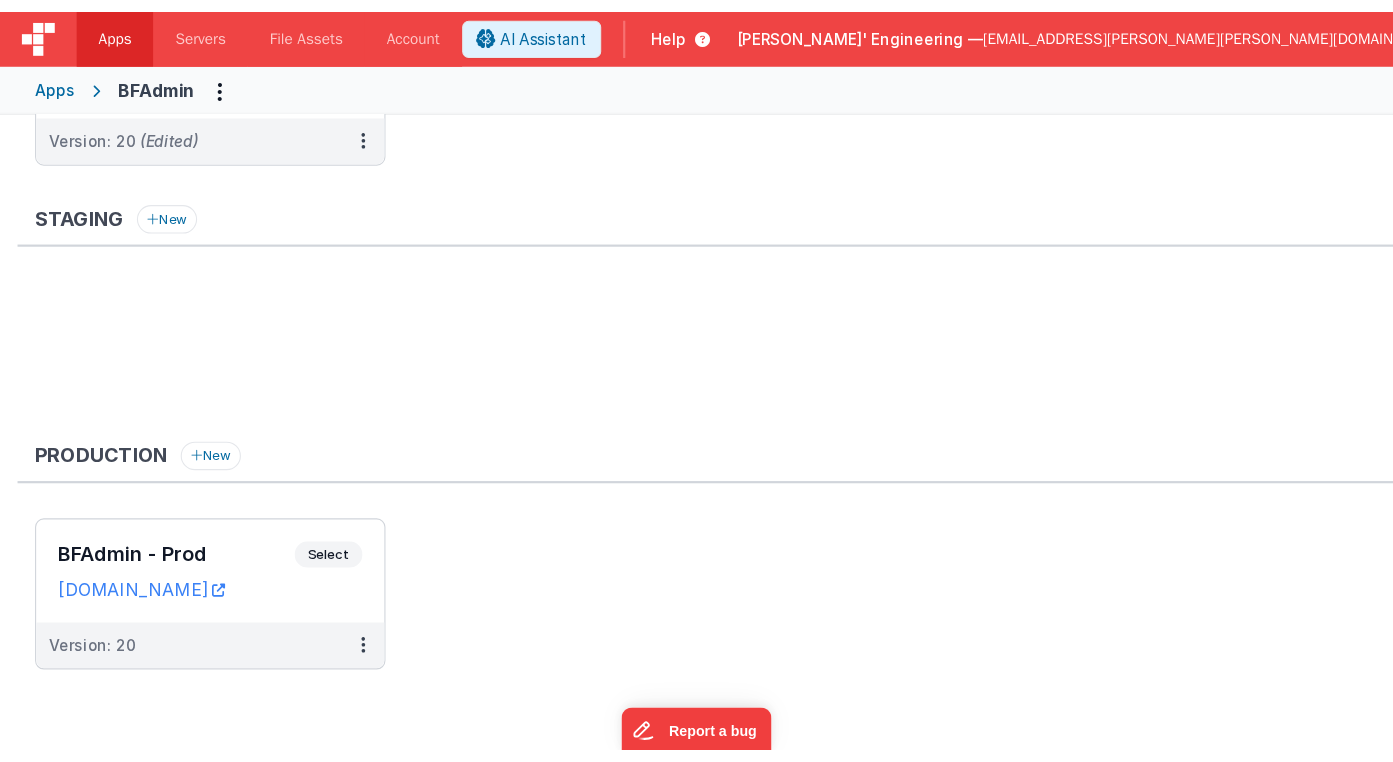 scroll, scrollTop: 0, scrollLeft: 0, axis: both 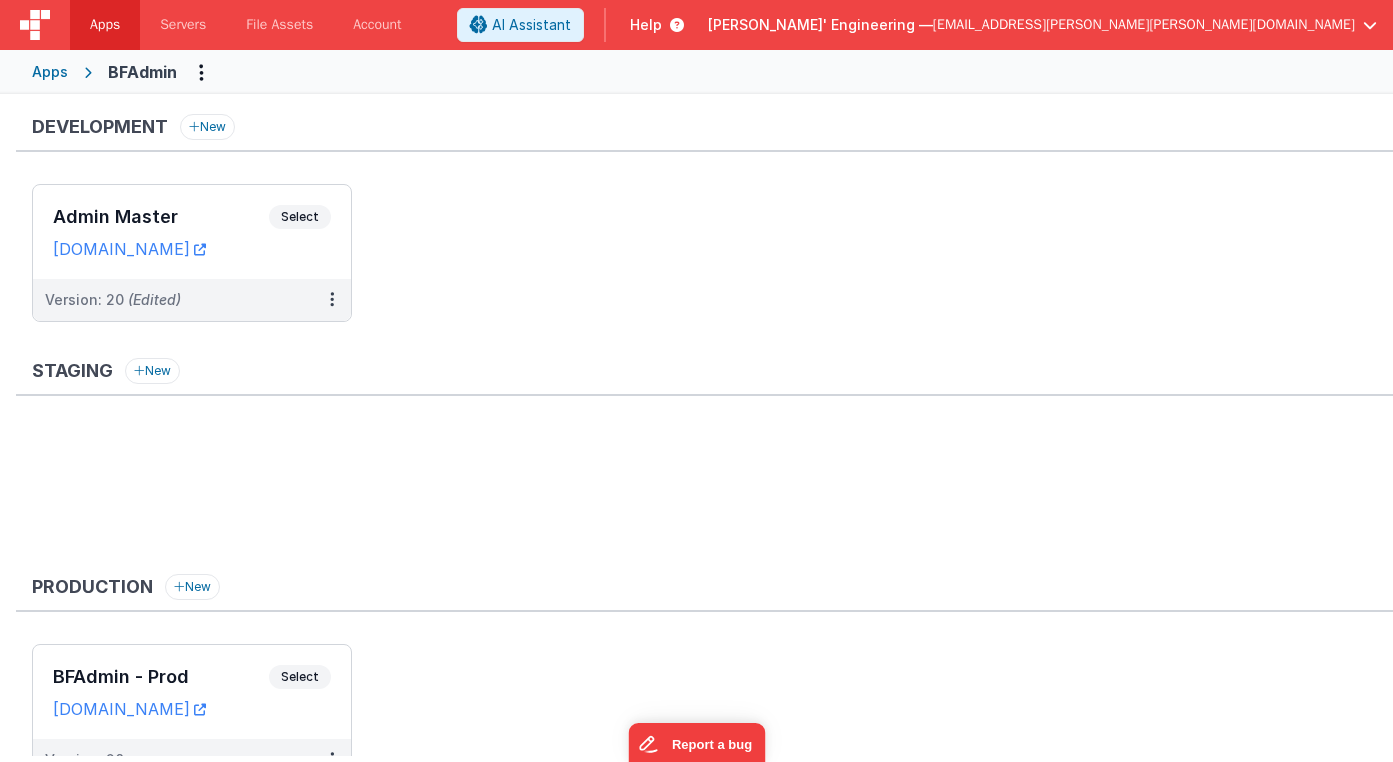 click on "Apps" at bounding box center [50, 72] 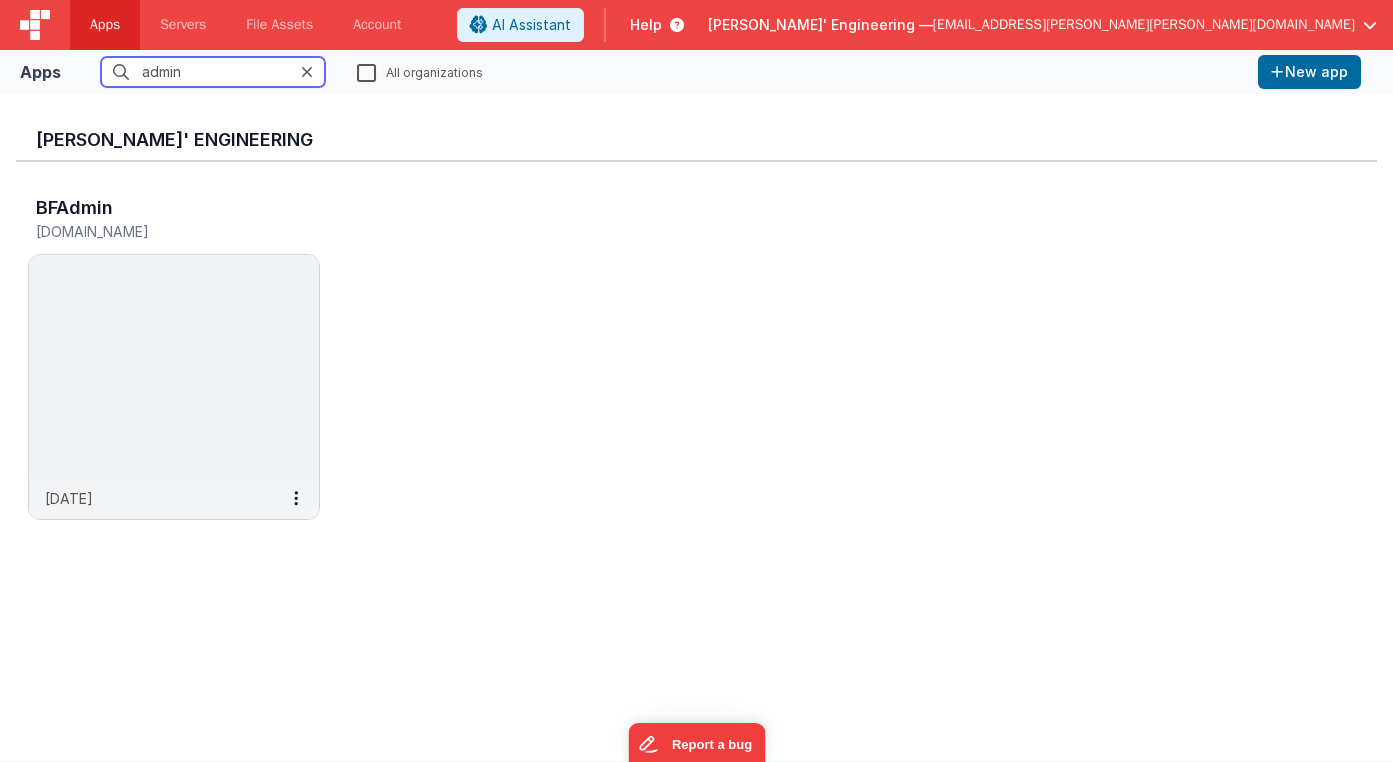 drag, startPoint x: 195, startPoint y: 78, endPoint x: 109, endPoint y: 62, distance: 87.47571 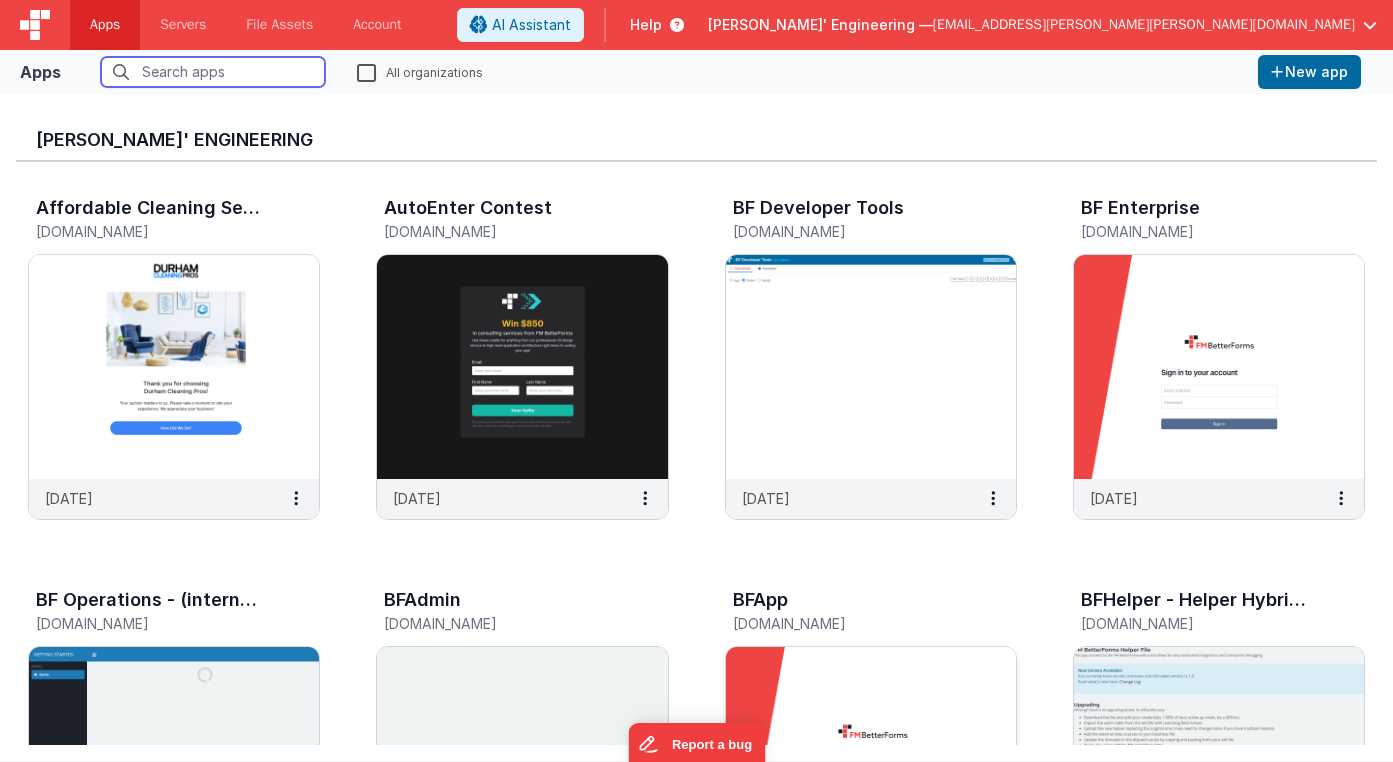 type 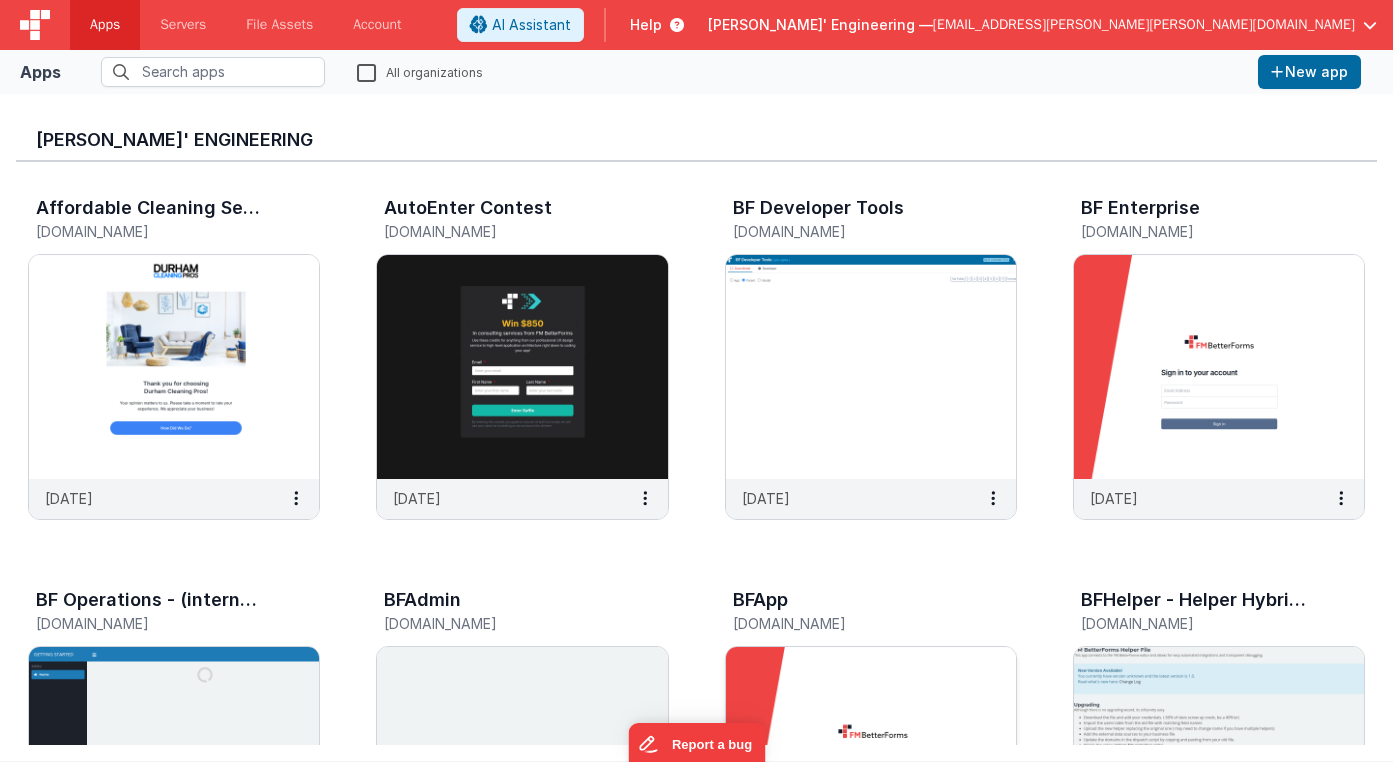 click at bounding box center (871, 759) 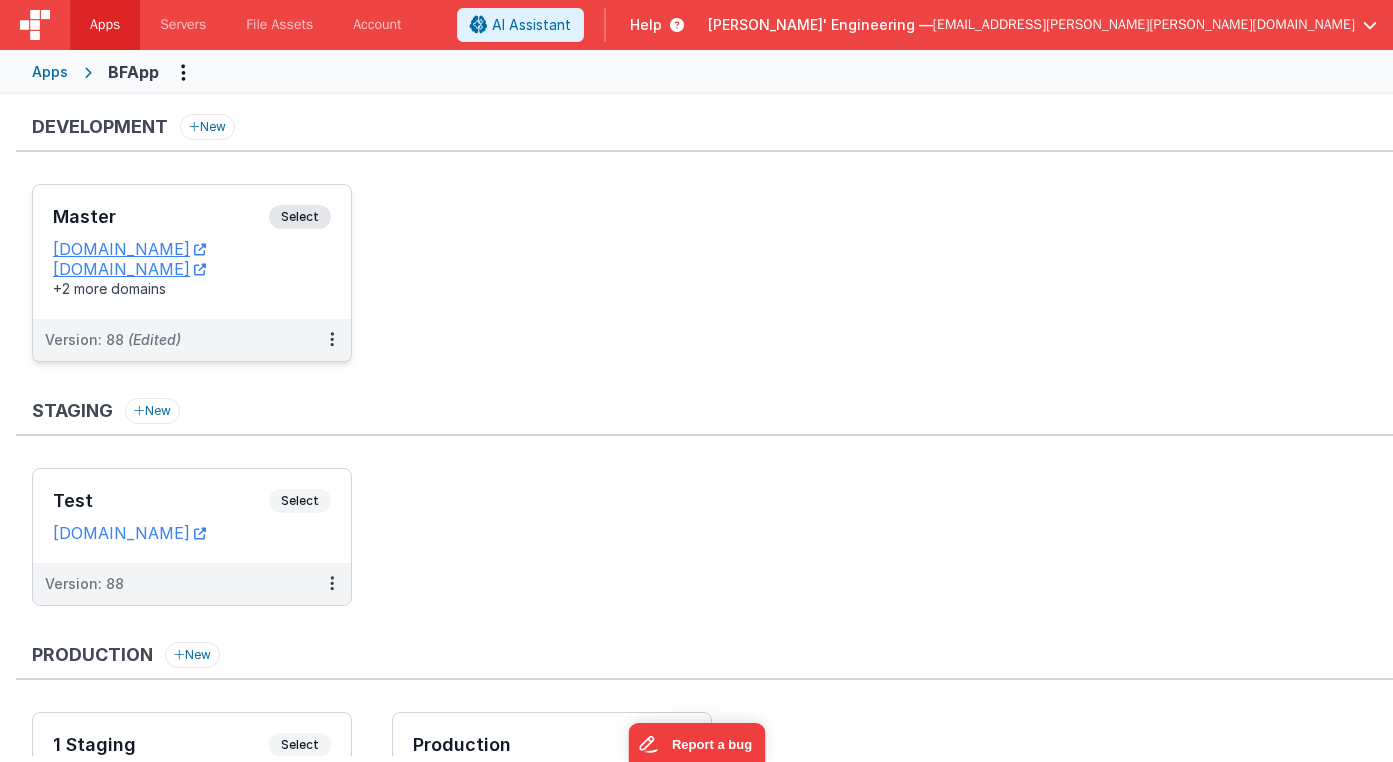 click on "Master" at bounding box center (161, 217) 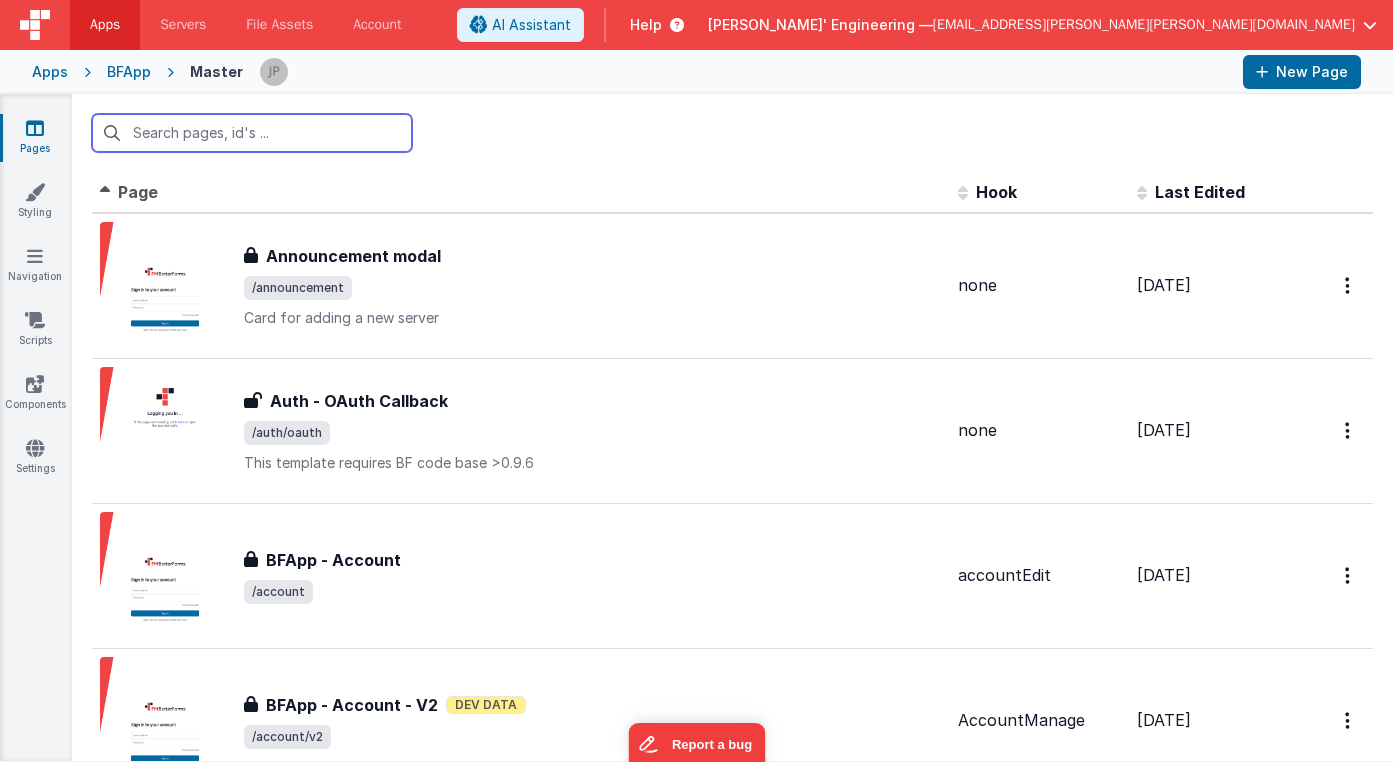 click at bounding box center [252, 133] 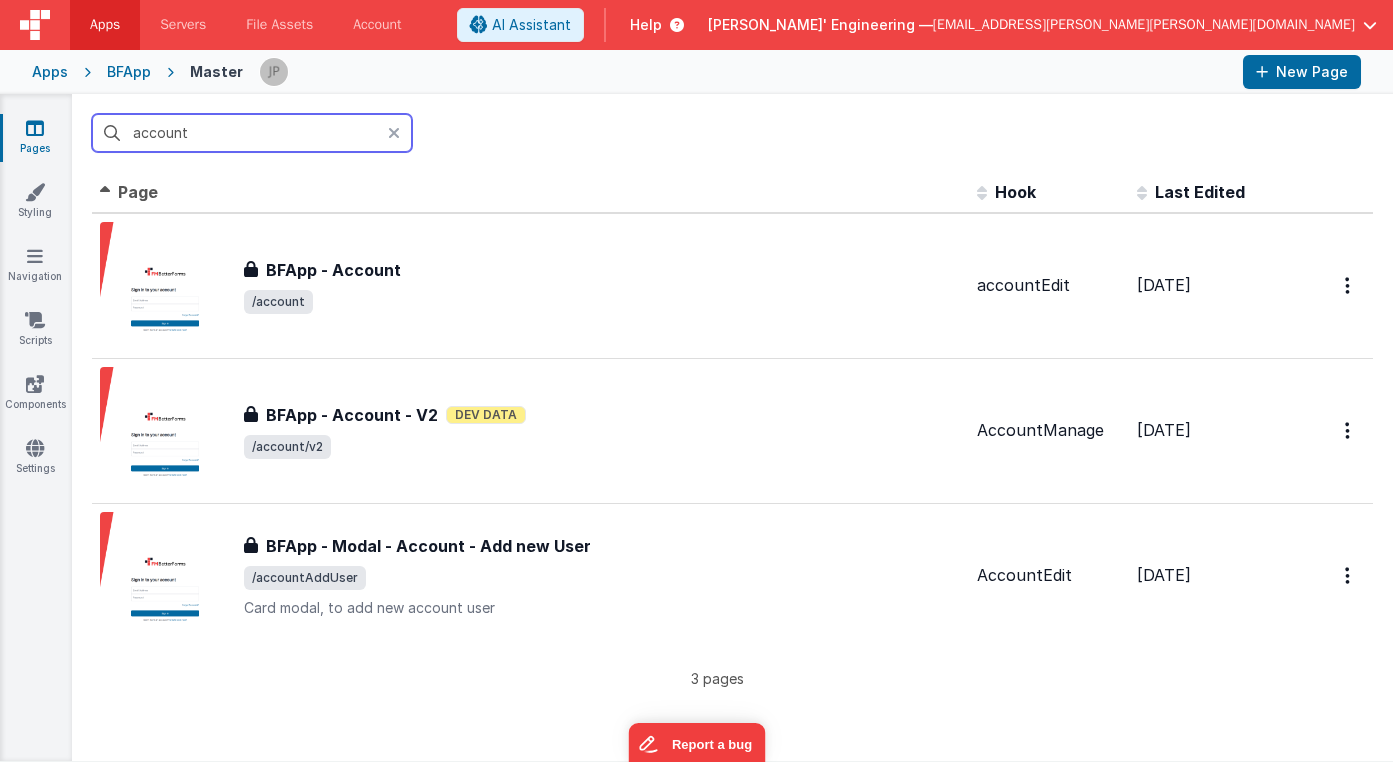 type on "account" 